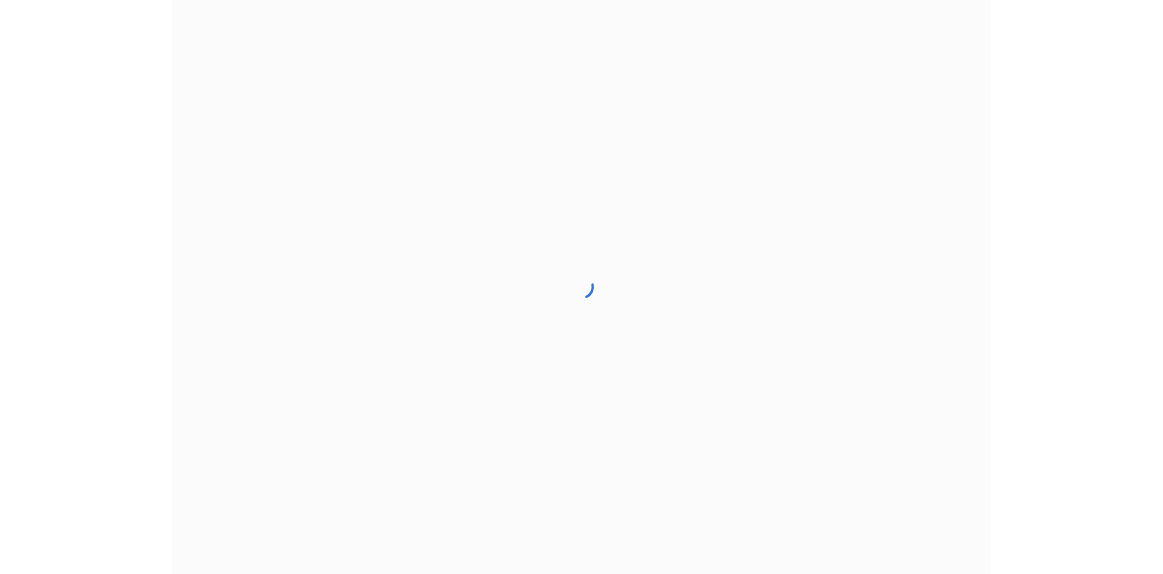 scroll, scrollTop: 0, scrollLeft: 0, axis: both 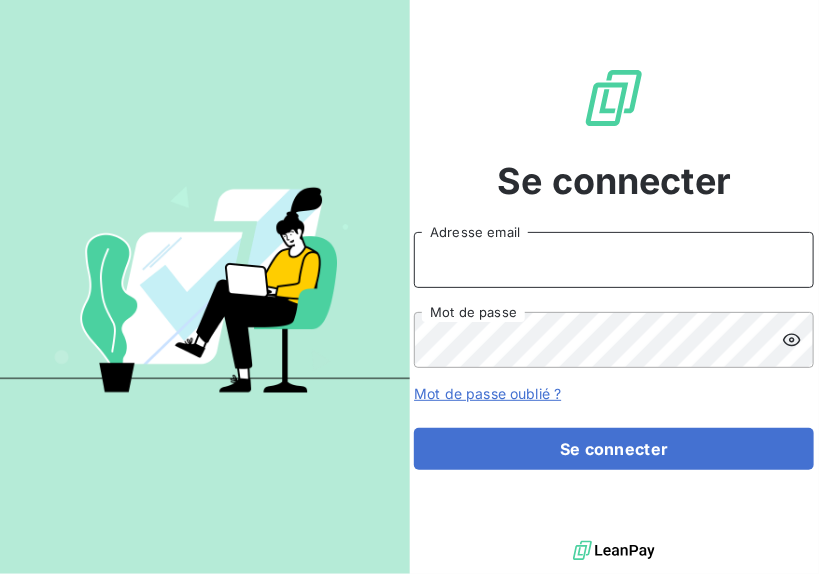 click on "Adresse email" at bounding box center (614, 260) 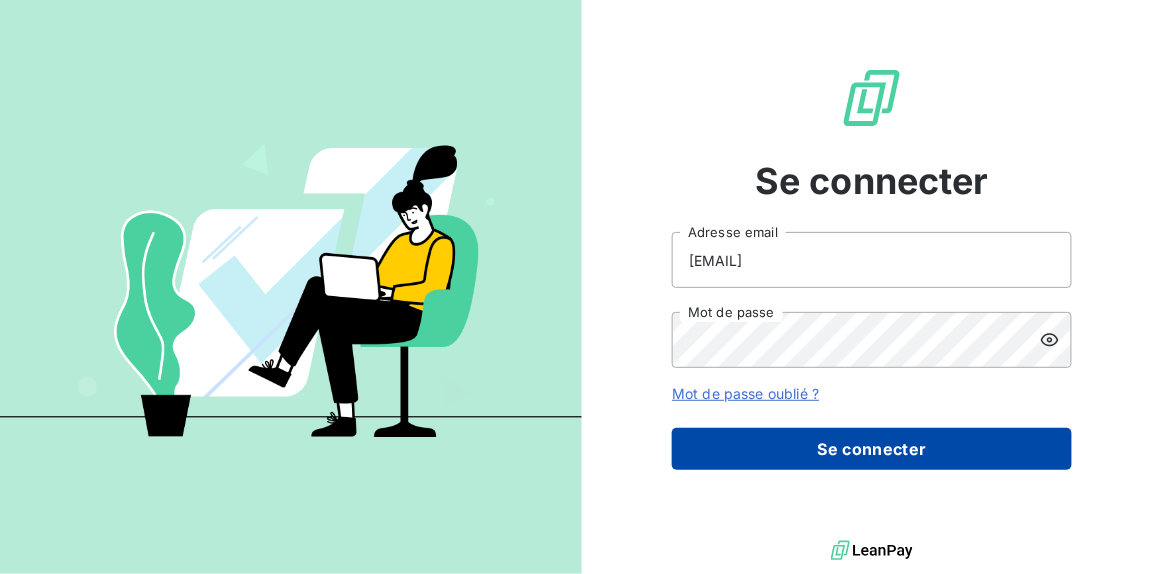 click on "Se connecter" at bounding box center (872, 449) 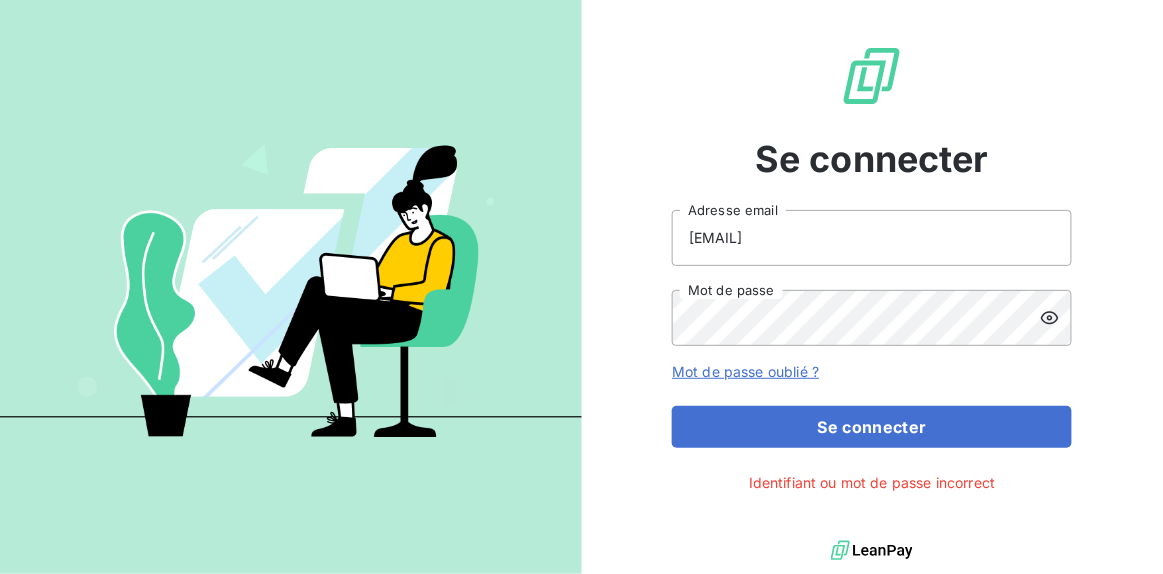 click 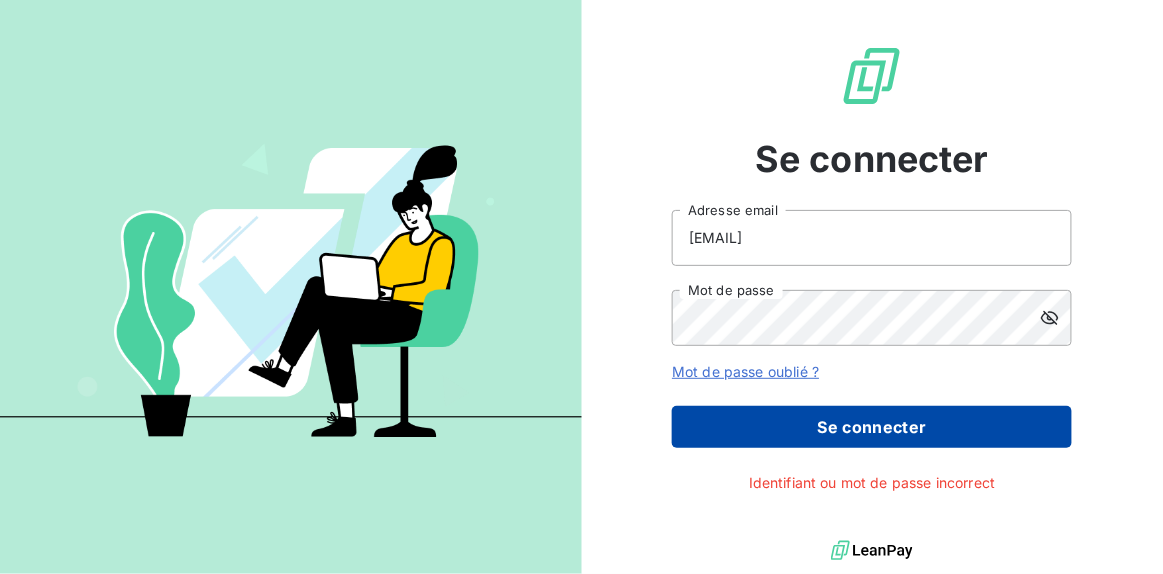 click on "Se connecter" at bounding box center (872, 427) 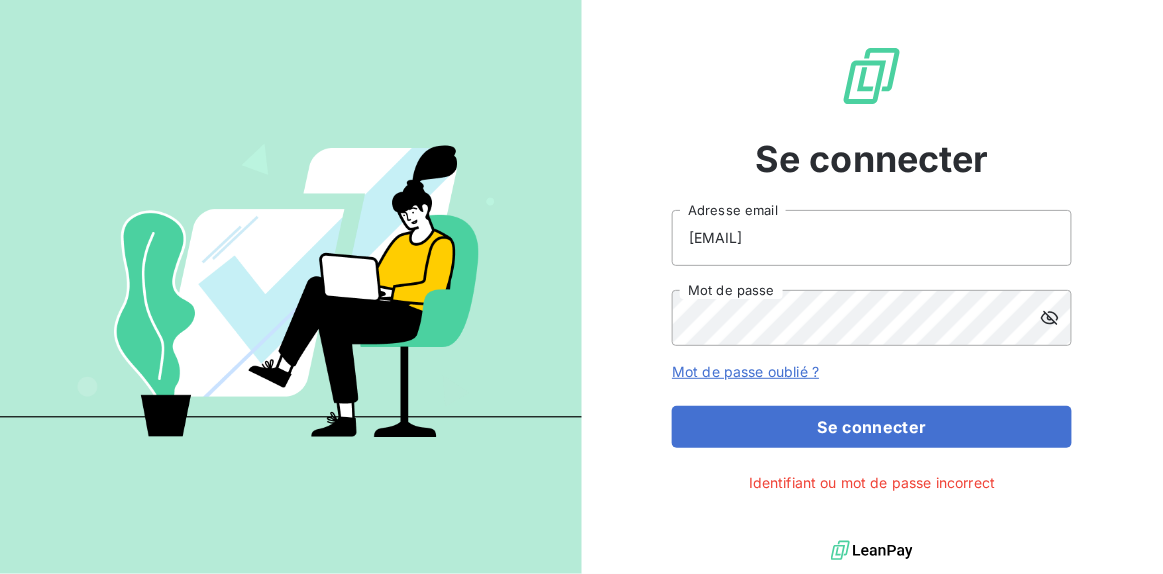 click on "Mot de passe oublié ?" at bounding box center (745, 371) 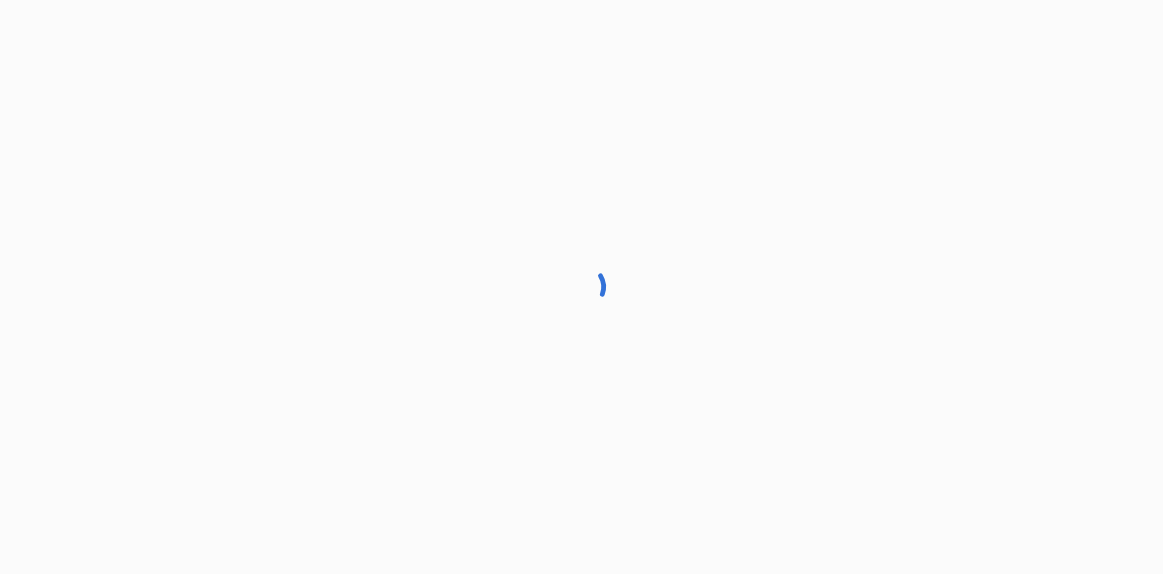 scroll, scrollTop: 0, scrollLeft: 0, axis: both 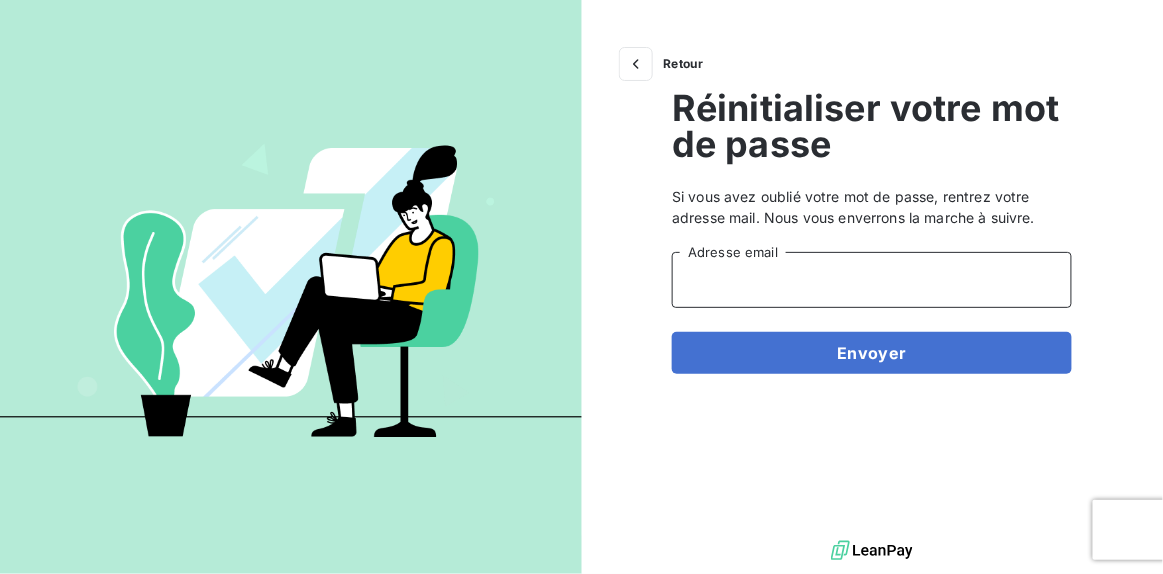 click on "Adresse email" at bounding box center [872, 280] 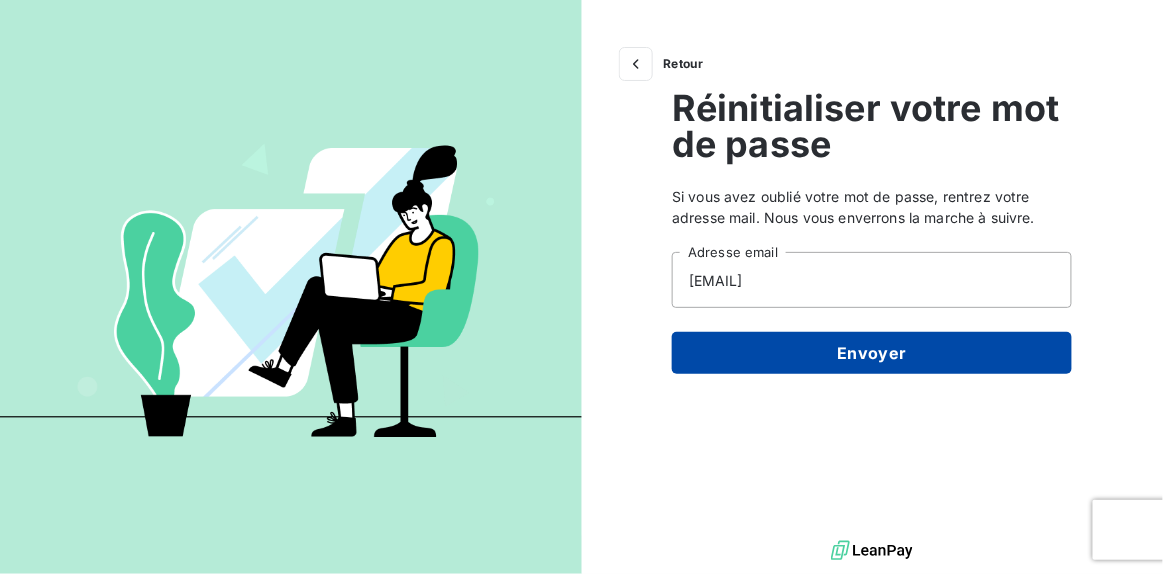 click on "Envoyer" at bounding box center [872, 353] 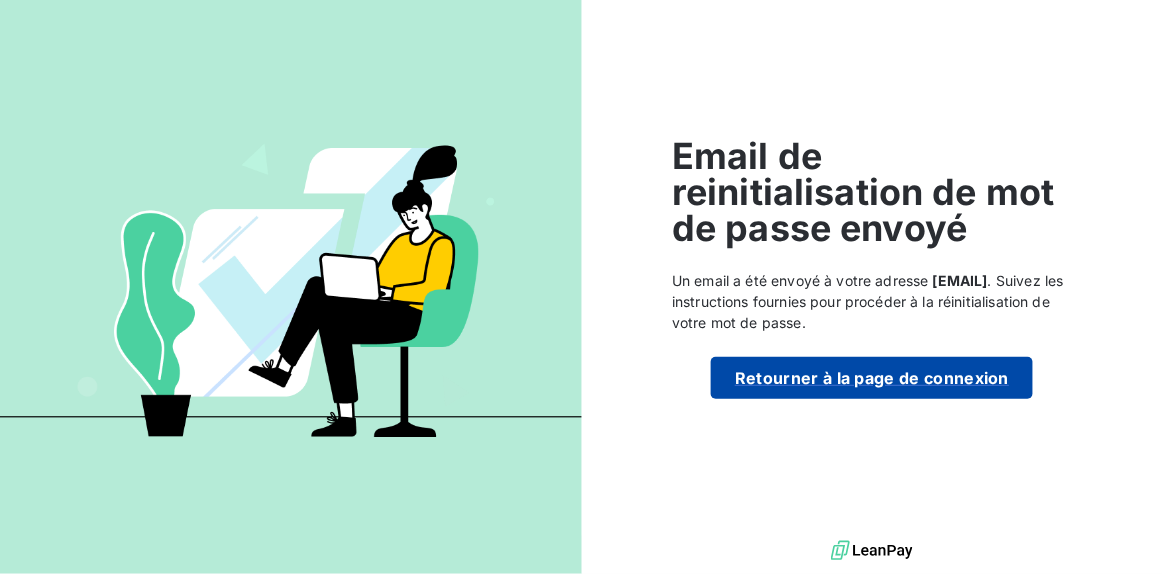 click on "Retourner à la page de connexion" at bounding box center [872, 378] 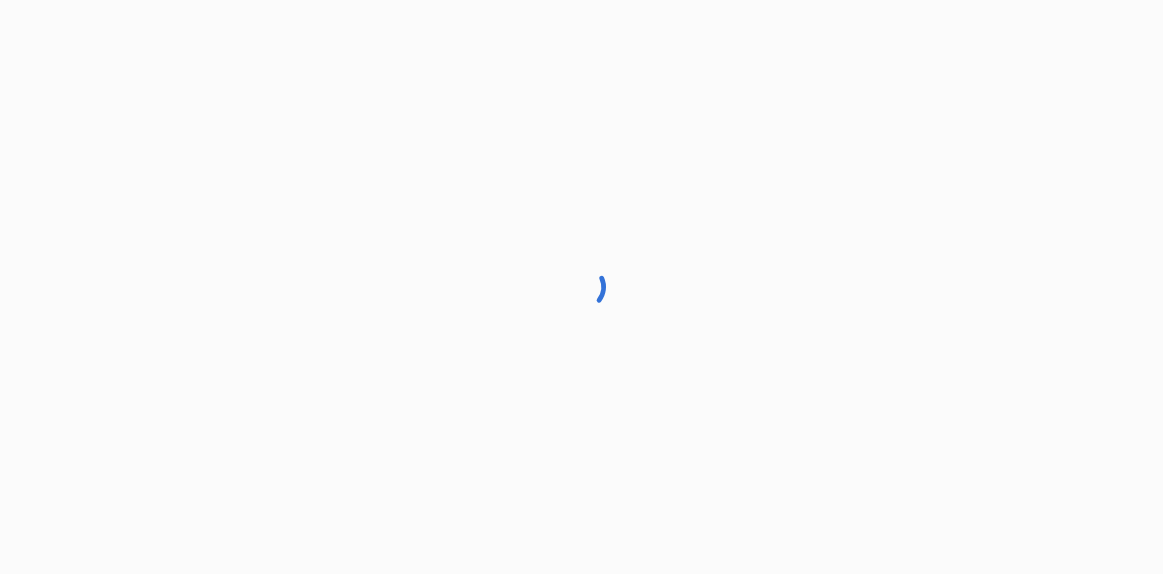 scroll, scrollTop: 0, scrollLeft: 0, axis: both 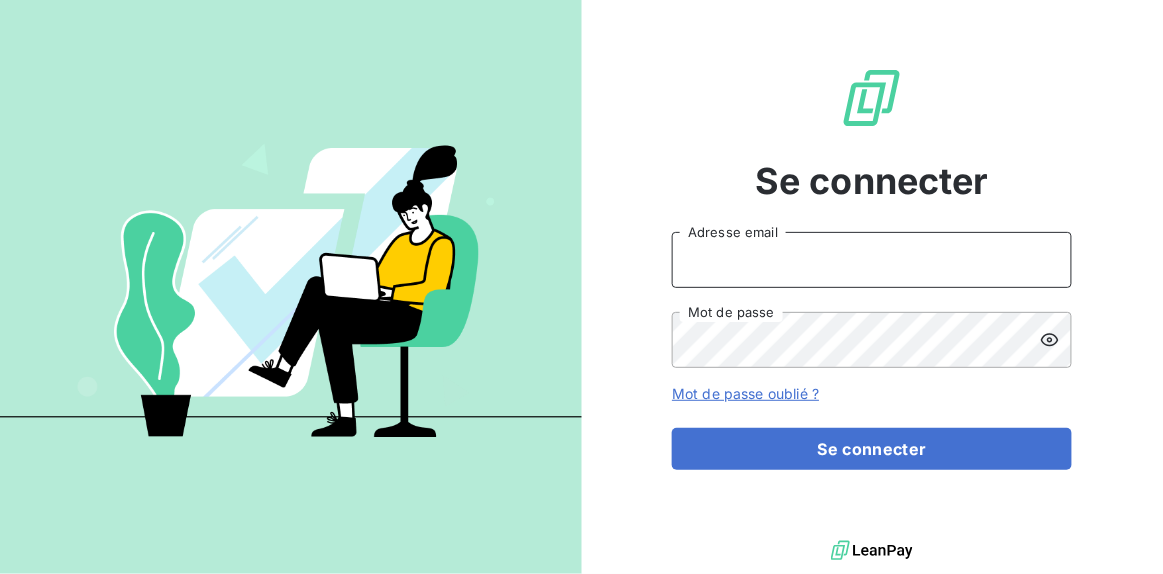 click on "Adresse email" at bounding box center [872, 260] 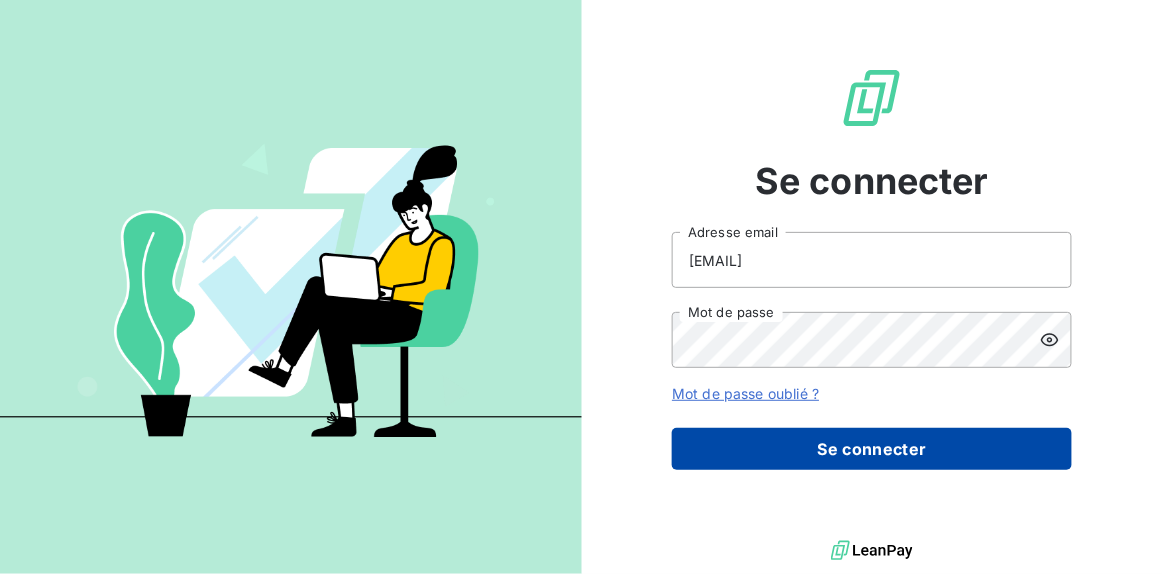 click on "Se connecter" at bounding box center [872, 449] 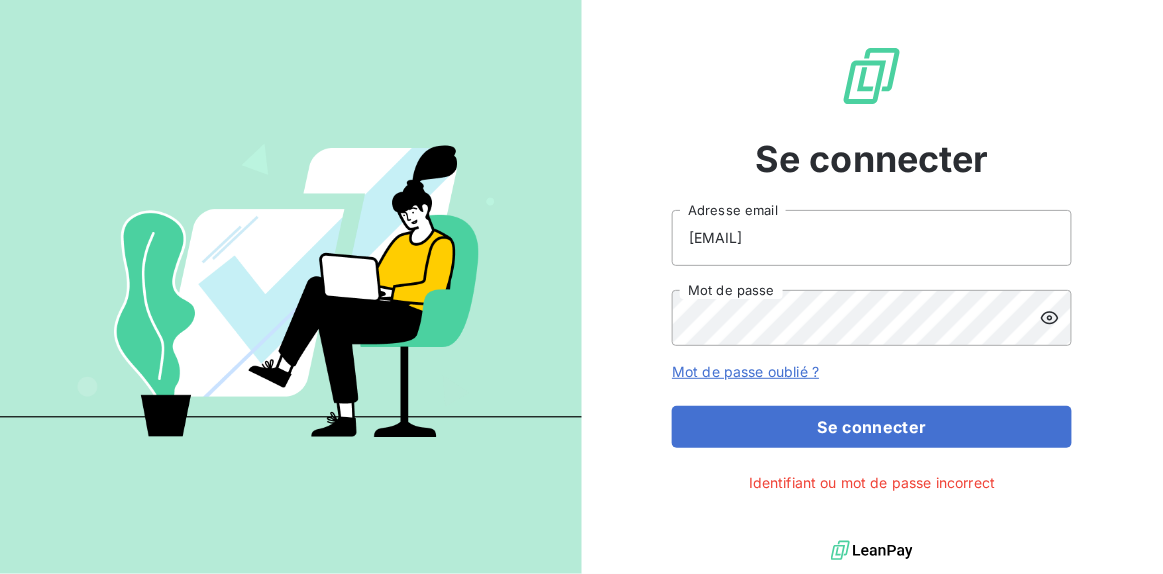 click 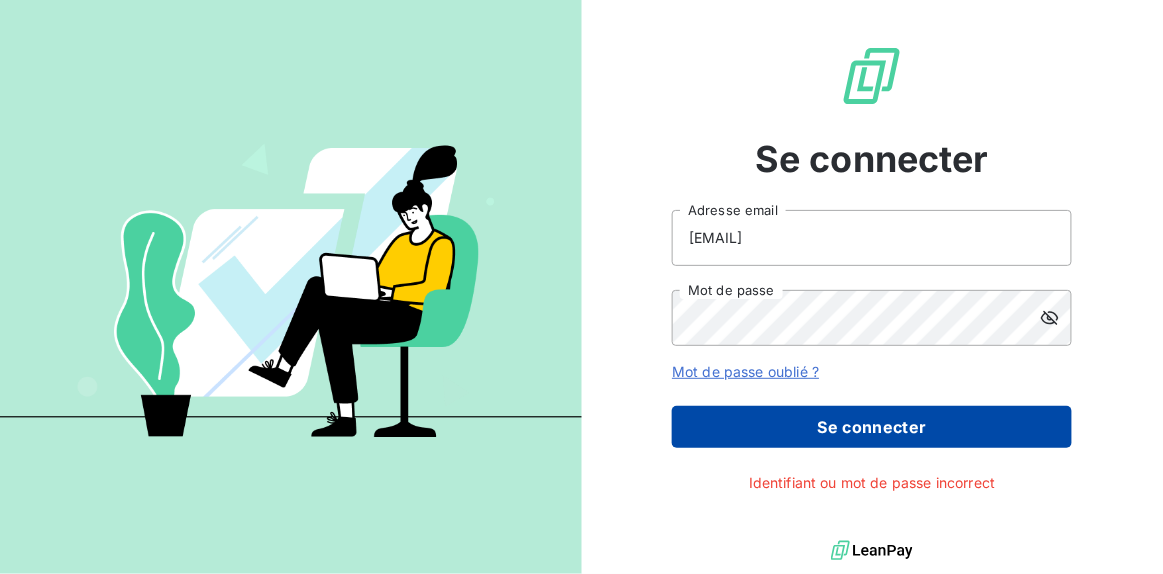 click on "Se connecter" at bounding box center [872, 427] 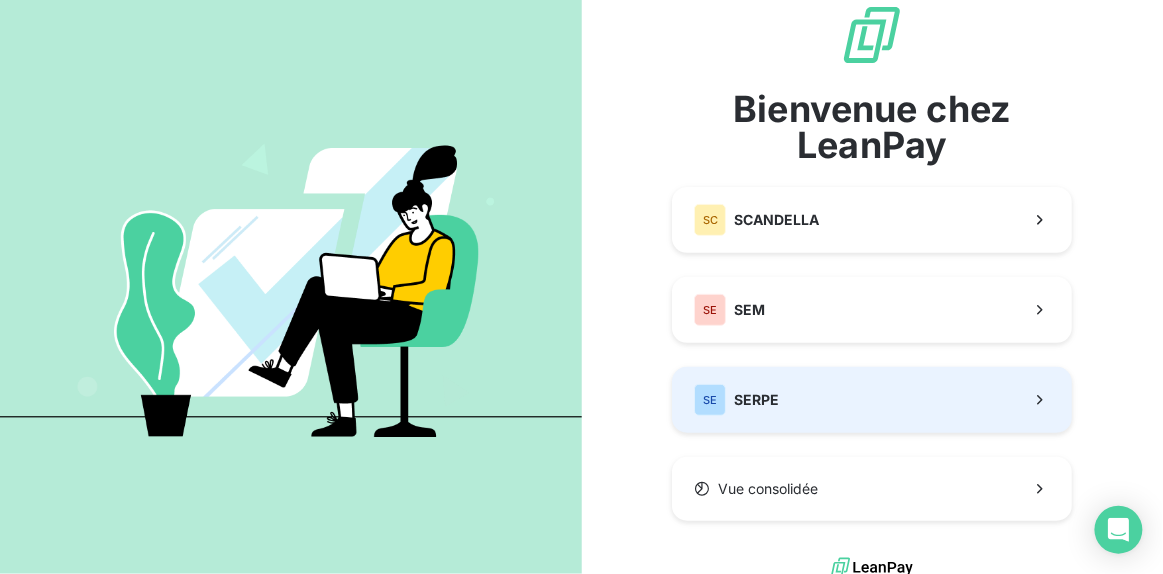 scroll, scrollTop: 46, scrollLeft: 0, axis: vertical 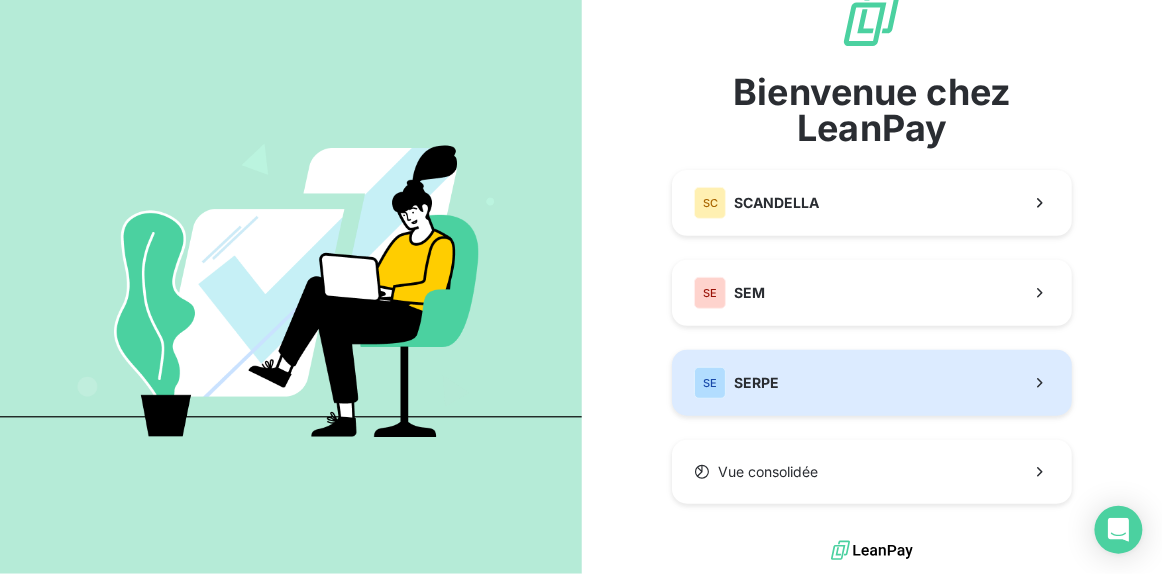 click on "SE SERPE" at bounding box center [872, 383] 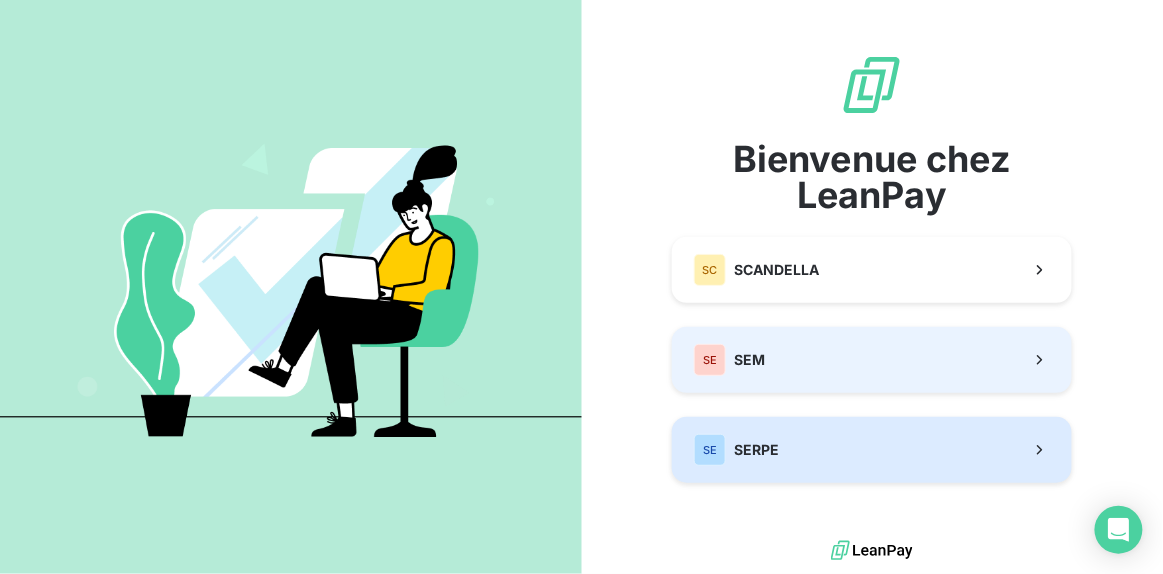scroll, scrollTop: 0, scrollLeft: 0, axis: both 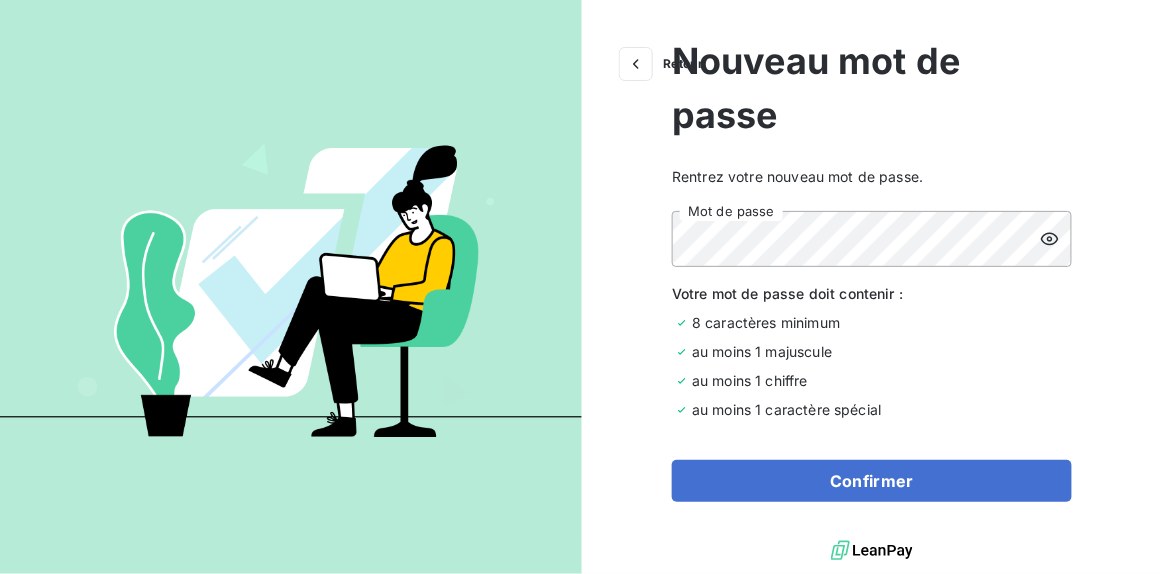 click 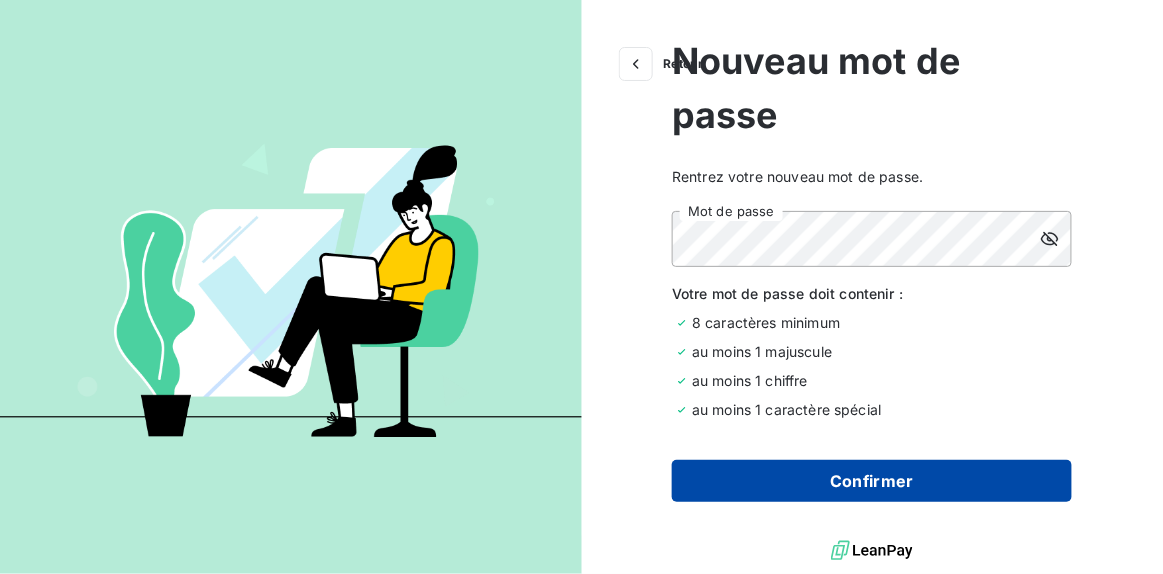 click on "Confirmer" at bounding box center [872, 481] 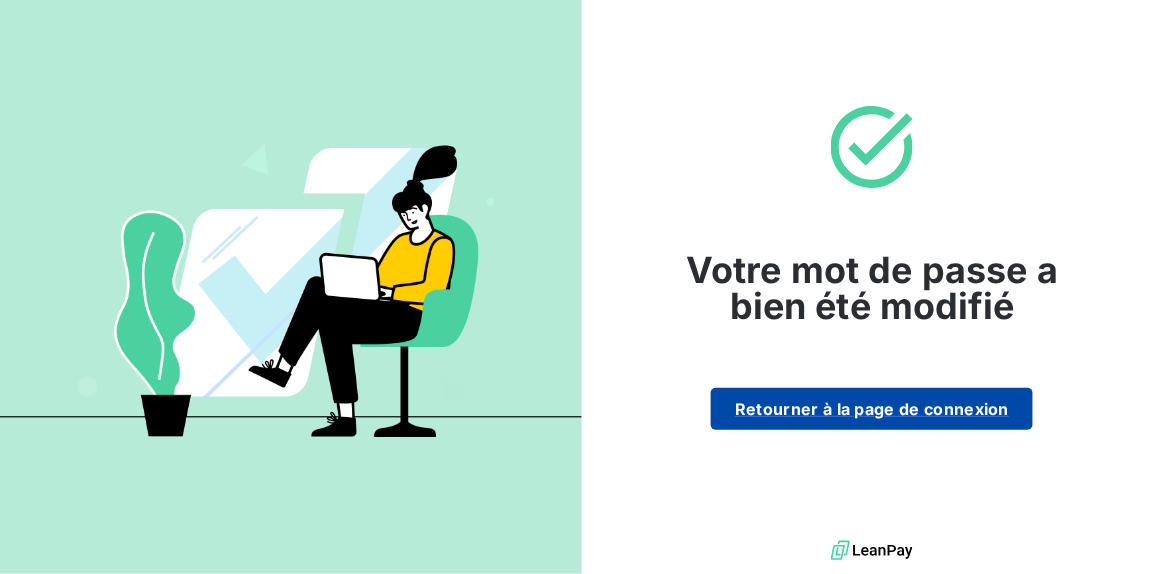 click on "Retourner à la page de connexion" at bounding box center (872, 409) 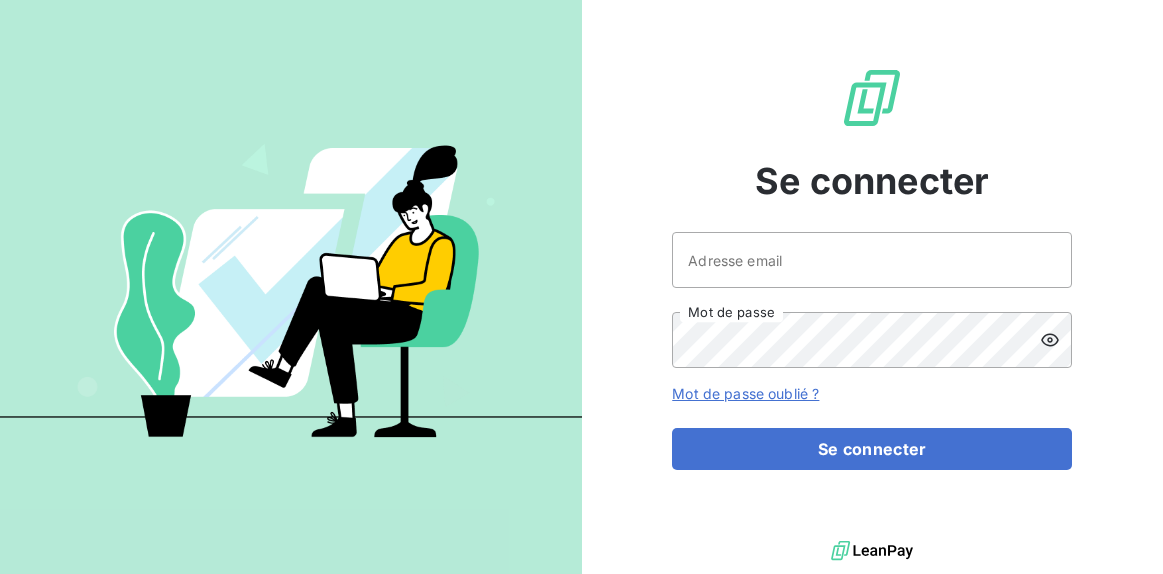 scroll, scrollTop: 0, scrollLeft: 0, axis: both 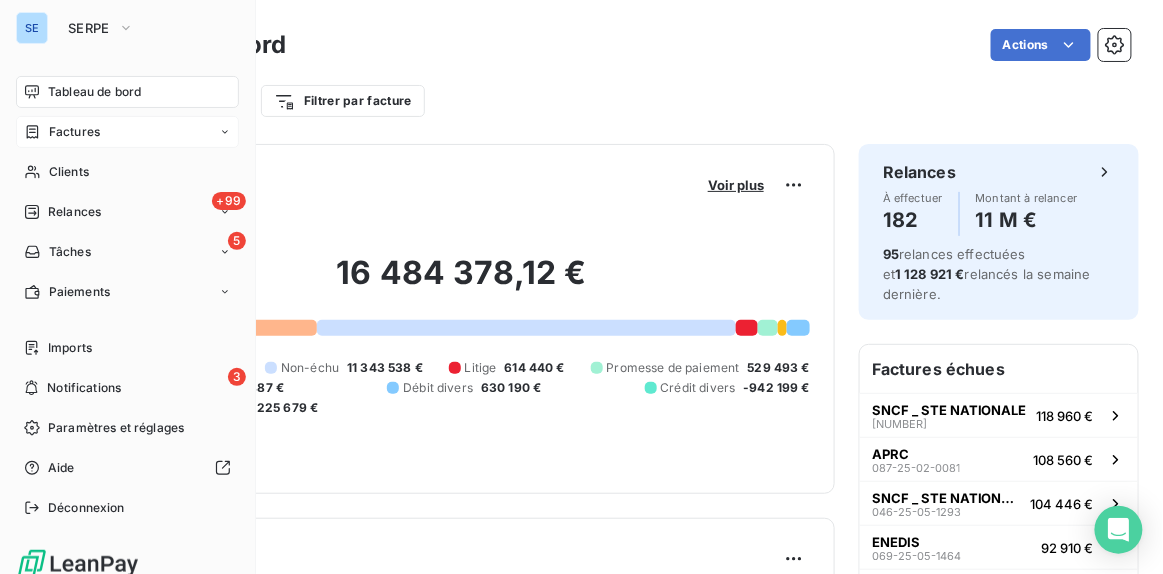 click on "Factures" at bounding box center [74, 132] 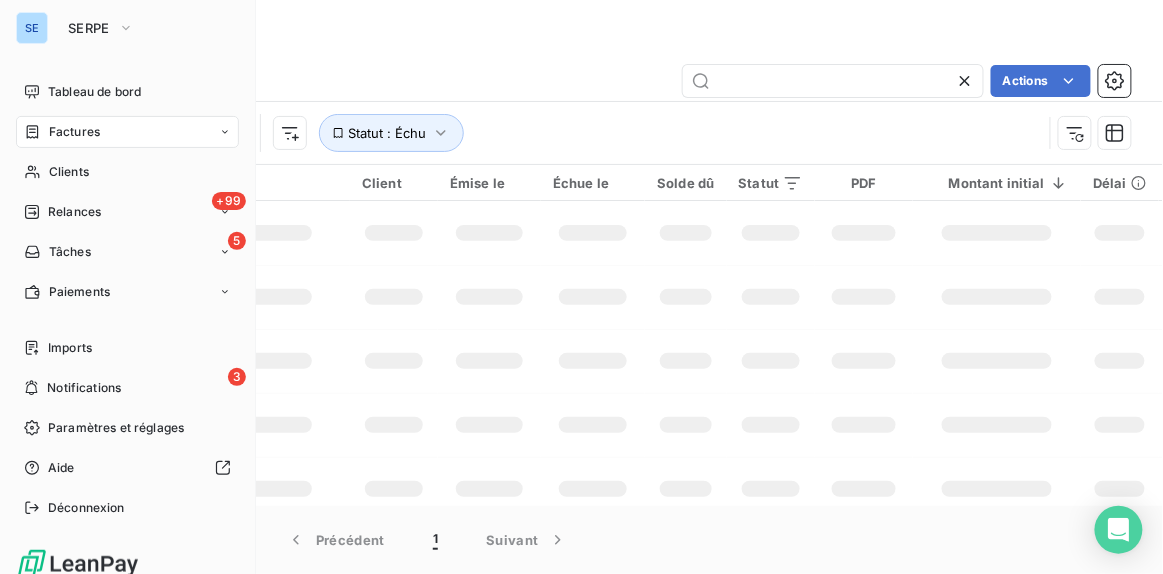 click on "Factures" at bounding box center (74, 132) 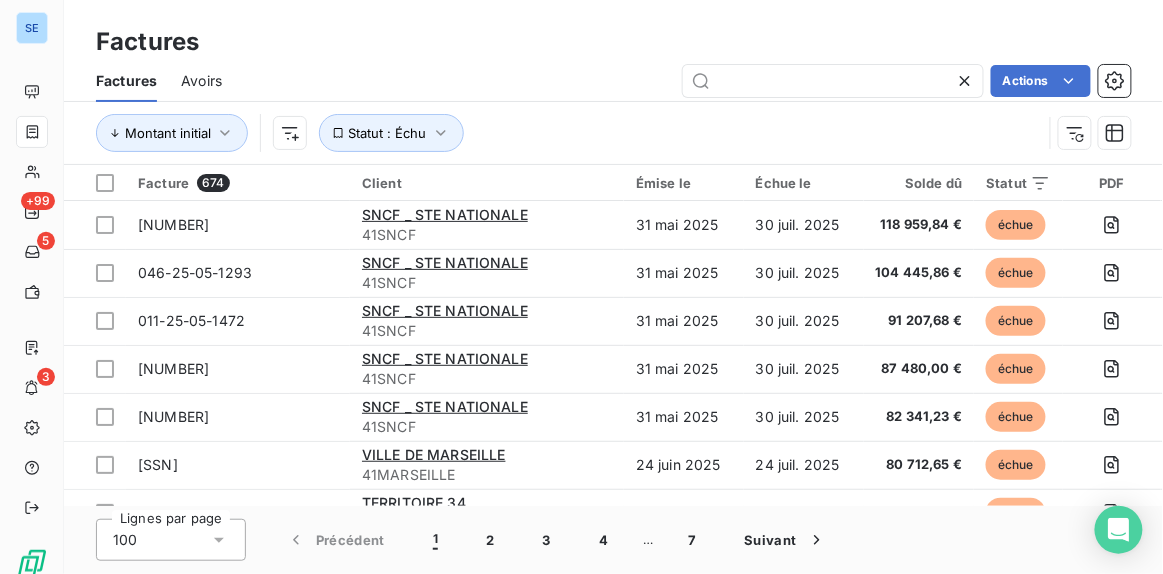 click on "Solde dû" at bounding box center [919, 183] 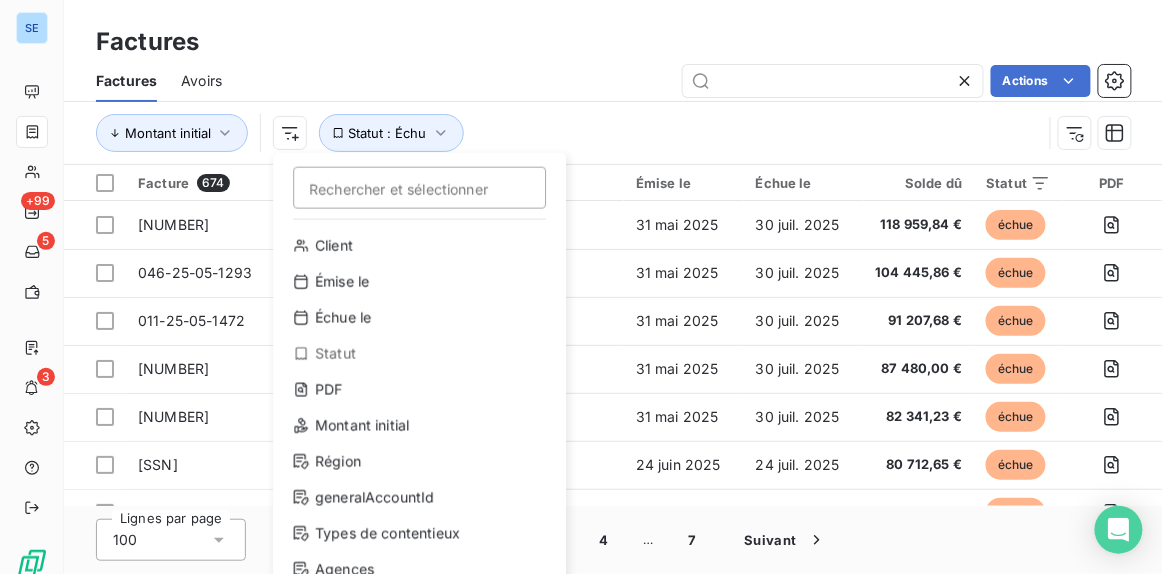 click on "SE +99 5 3 Factures Factures Avoirs Actions Montant initial Statut  : Échu  Facture 674 Client Émise le Échue le Solde dû Statut PDF Montant initial Délai Retard   Litige Région generalAccountId Types de contentieux Agences Code chantier Chorus Pro Tag relance [SSN] SNCF _ STE NATIONALE 41SNCF [DATE] [DATE] 118 959,84 € échue 118 959,84 € 69 jours +9 j _ GRAND OUEST 41100002 _ 046 _ _ _ [SSN] SNCF _ STE NATIONALE 41SNCF [DATE] [DATE] 104 445,86 € échue 104 445,86 € 69 jours +9 j _ GRAND OUEST 41110002 _ 046 _ _ _ [SSN] SNCF _ STE NATIONALE 41SNCF [DATE] [DATE] 91 207,68 € échue 91 207,68 € 69 jours +9 j _ SUD OUEST 41110002 _ 011 _ _ _ [SSN] SNCF _ STE NATIONALE 41SNCF [DATE] [DATE] 87 480,00 € échue _" at bounding box center [581, 287] 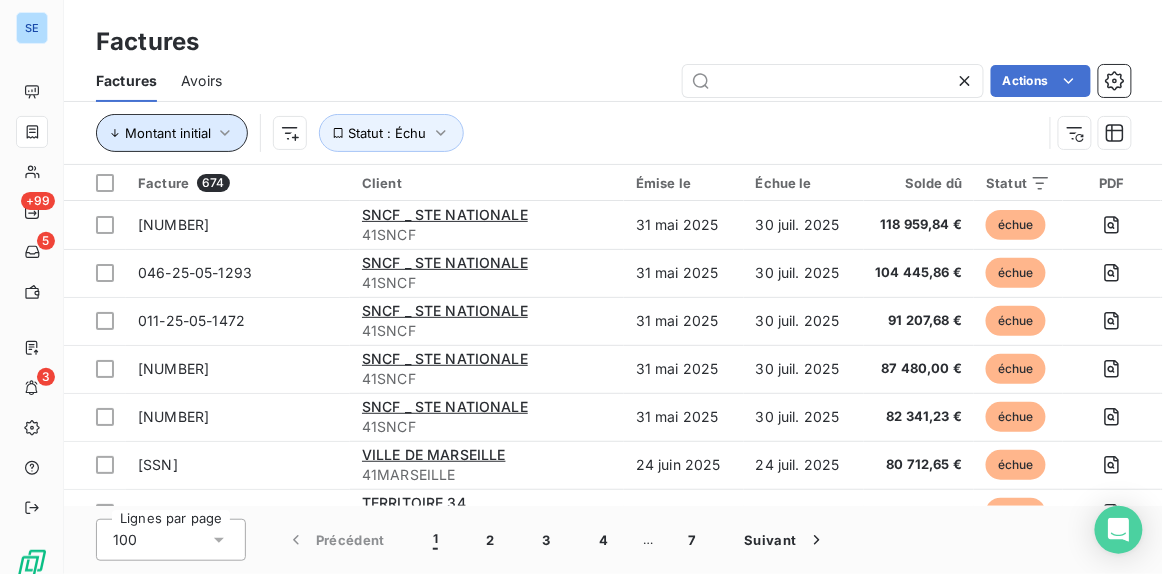 click on "Montant initial" at bounding box center (168, 133) 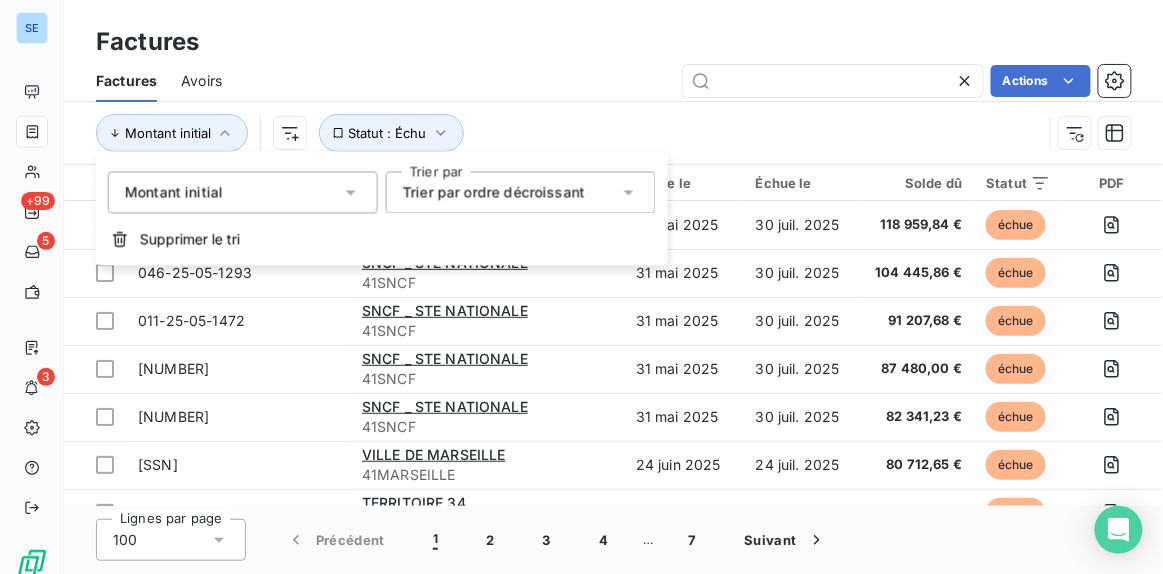 click 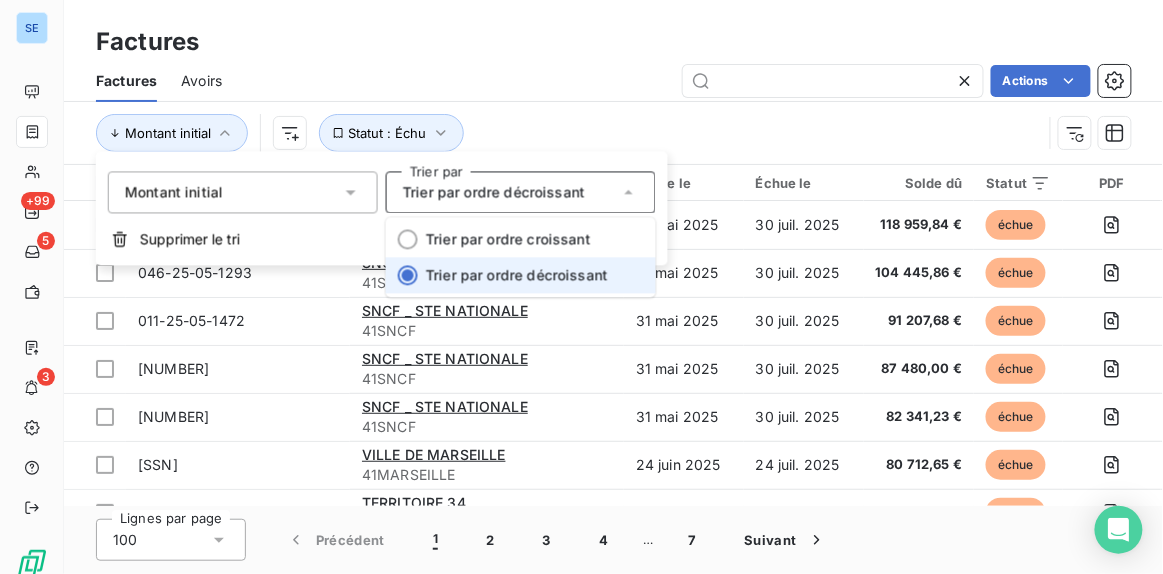 click on "Trier par ordre décroissant" at bounding box center (517, 275) 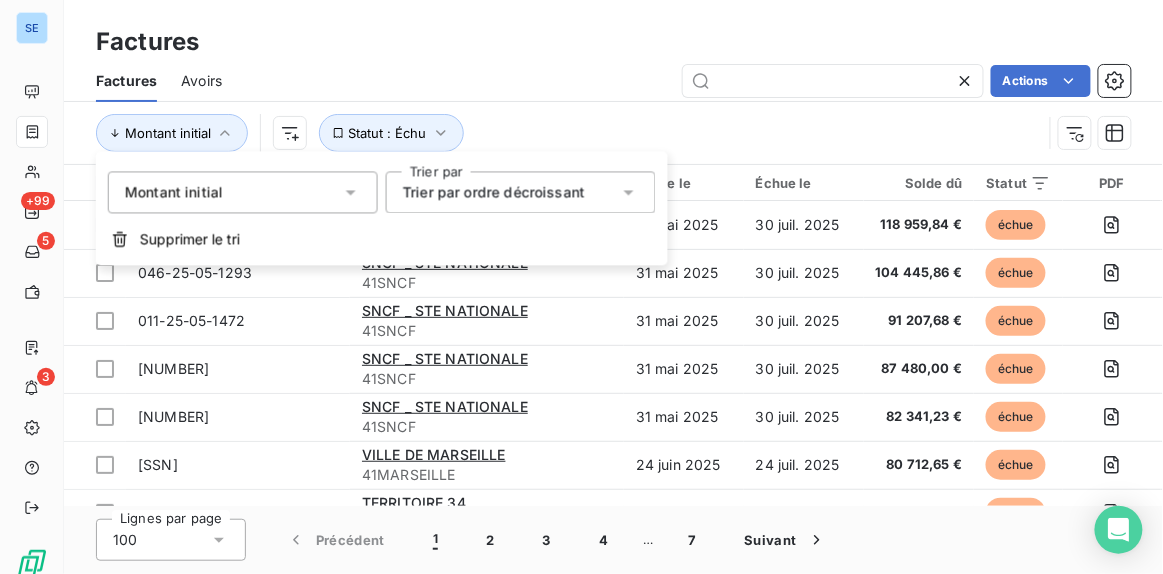 click on "Factures Avoirs Actions" at bounding box center [613, 81] 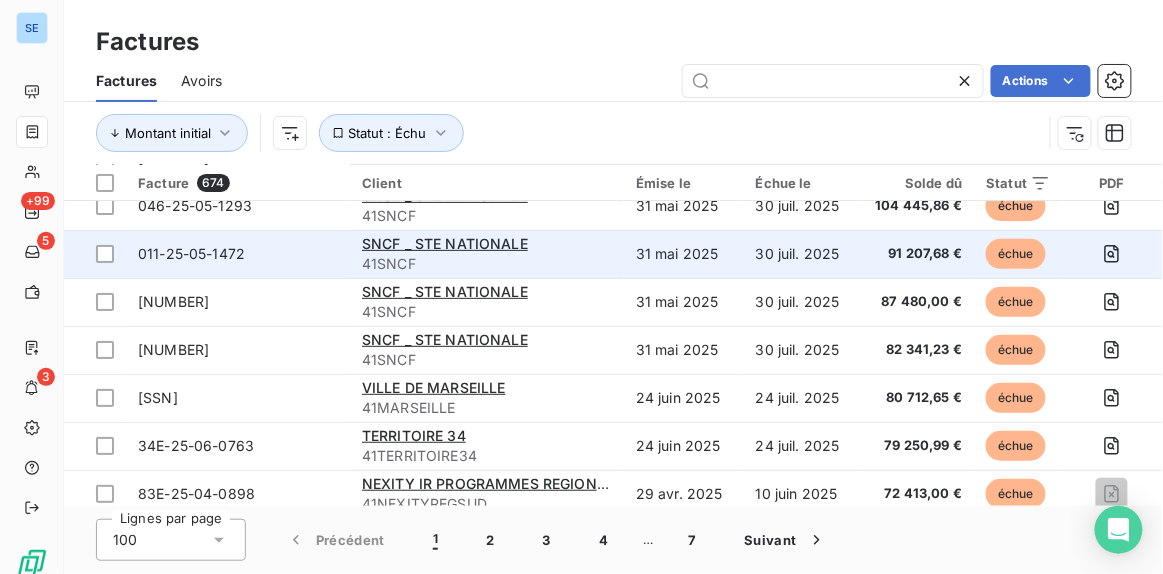scroll, scrollTop: 0, scrollLeft: 0, axis: both 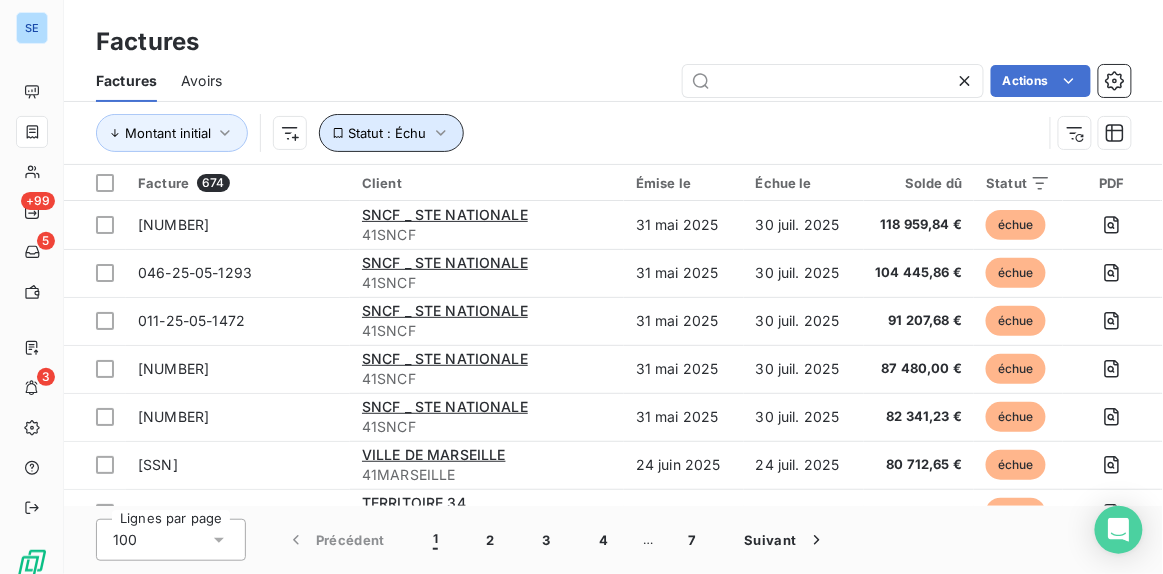 click 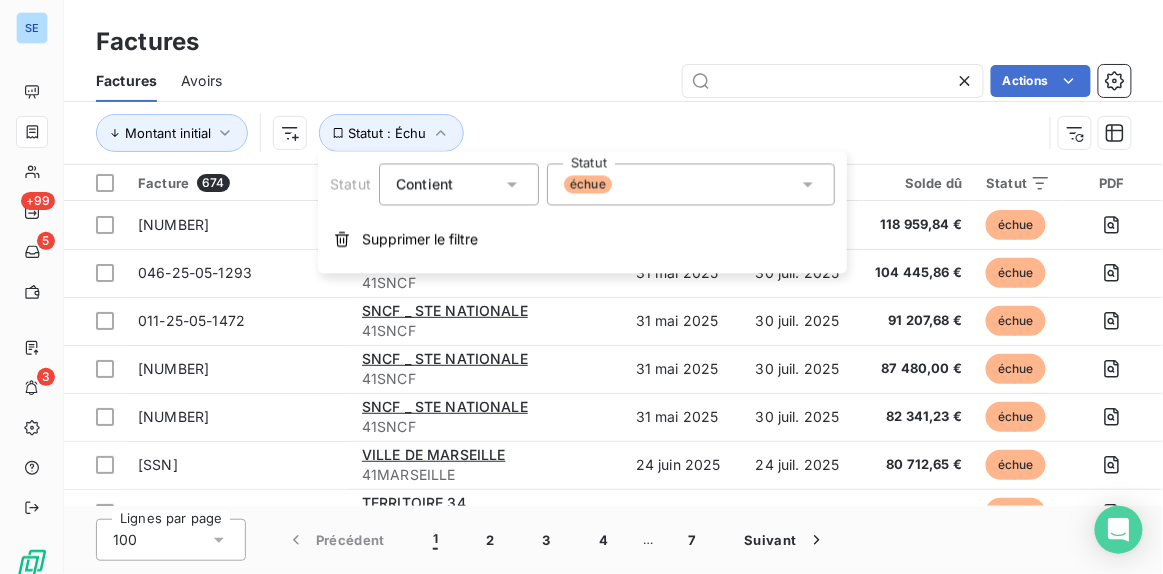 click 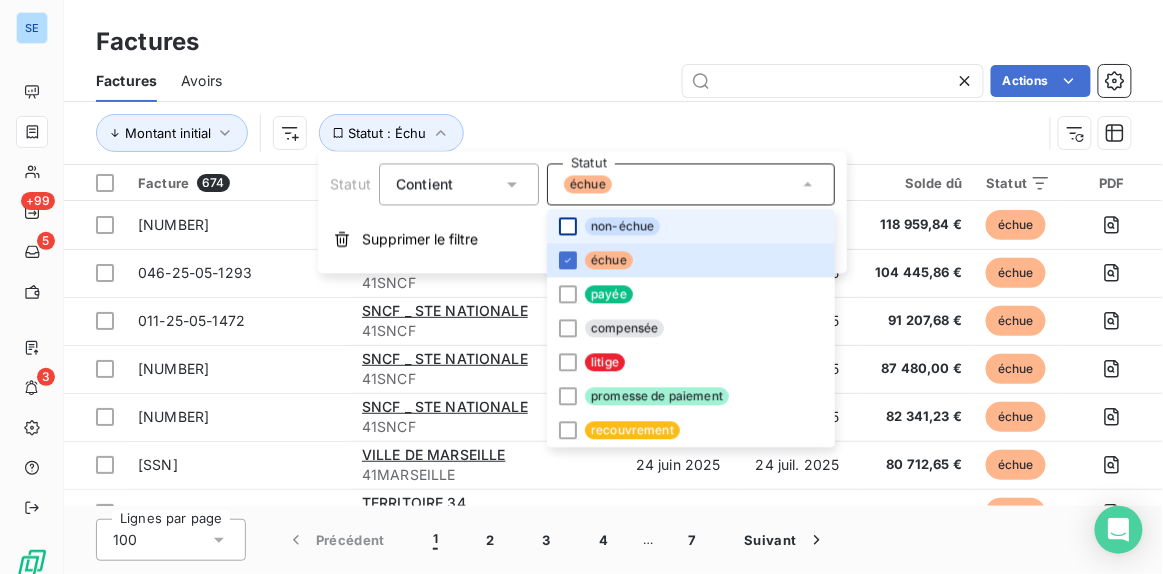 click at bounding box center [568, 227] 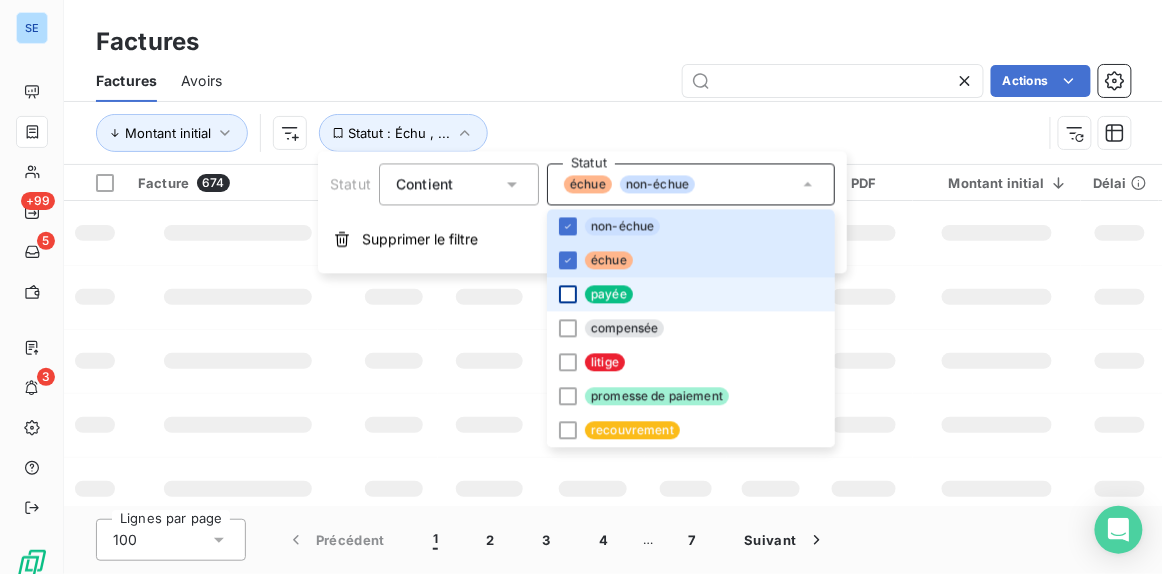 click at bounding box center [568, 295] 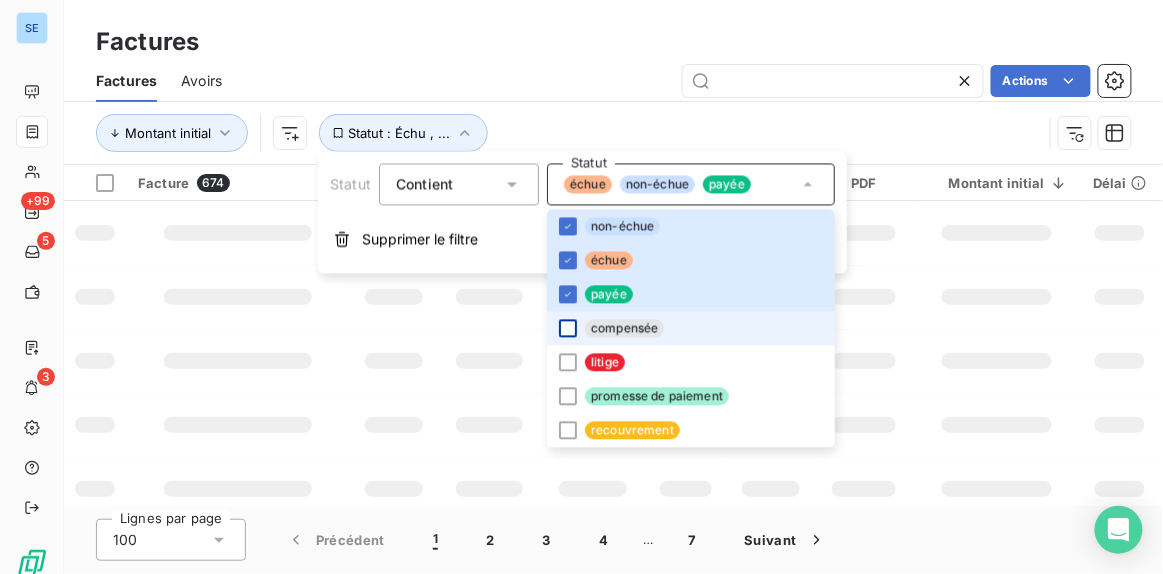 click at bounding box center [568, 329] 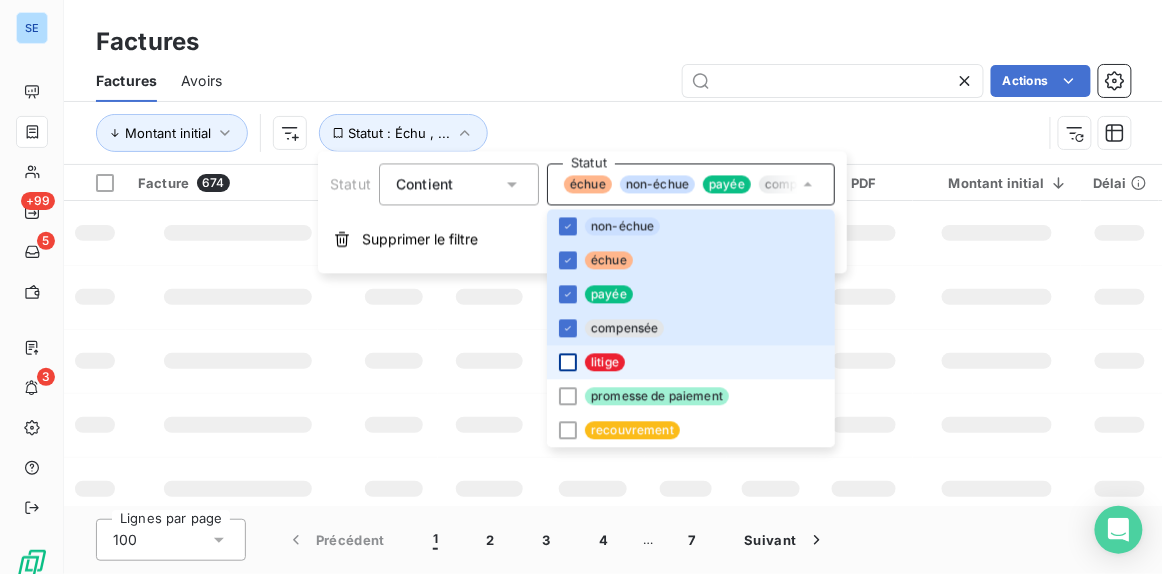 drag, startPoint x: 567, startPoint y: 366, endPoint x: 569, endPoint y: 378, distance: 12.165525 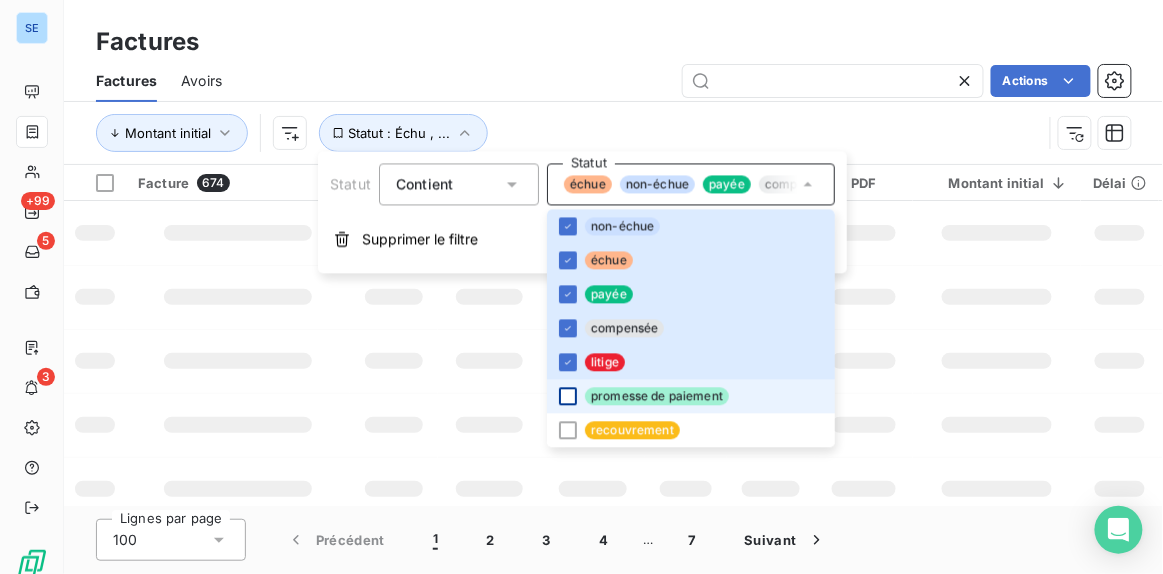 click at bounding box center [568, 397] 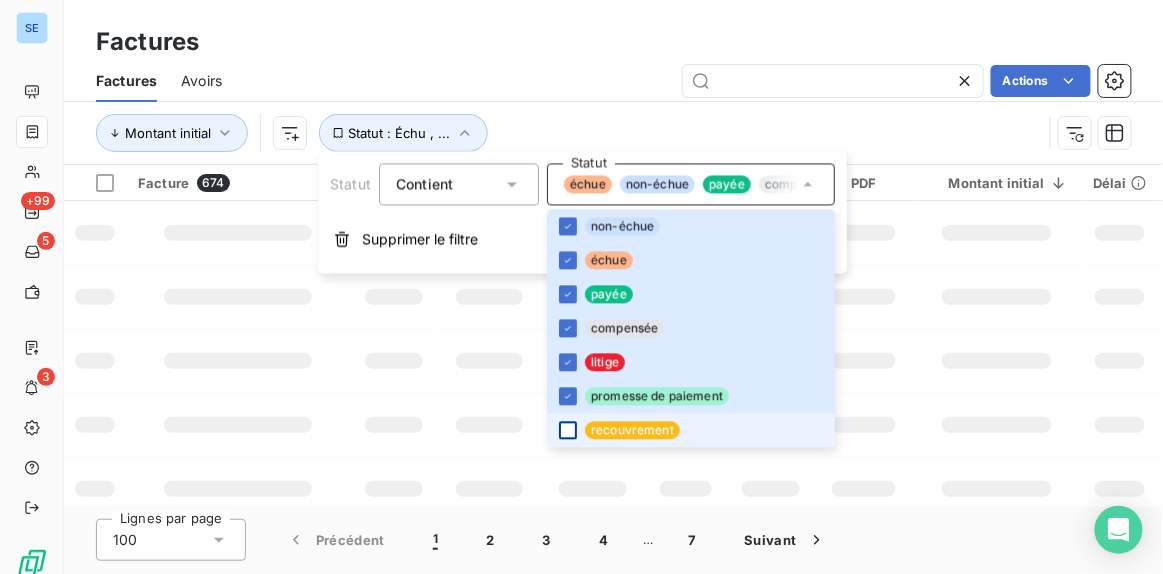click at bounding box center (568, 431) 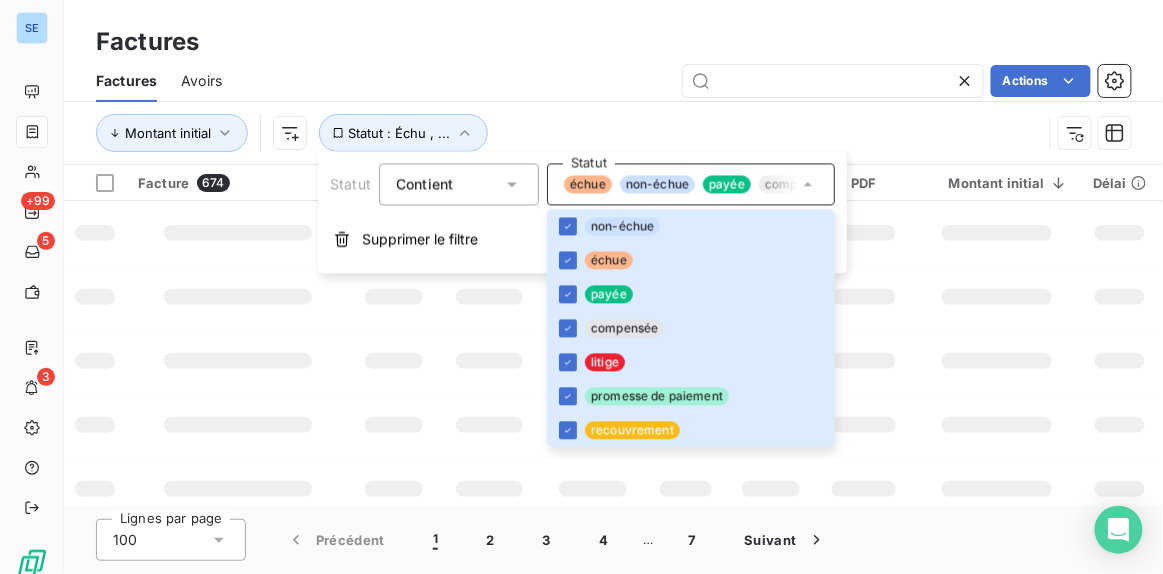 click on "Factures Factures Avoirs Actions Montant initial Statut  : Échu , ..." at bounding box center (613, 82) 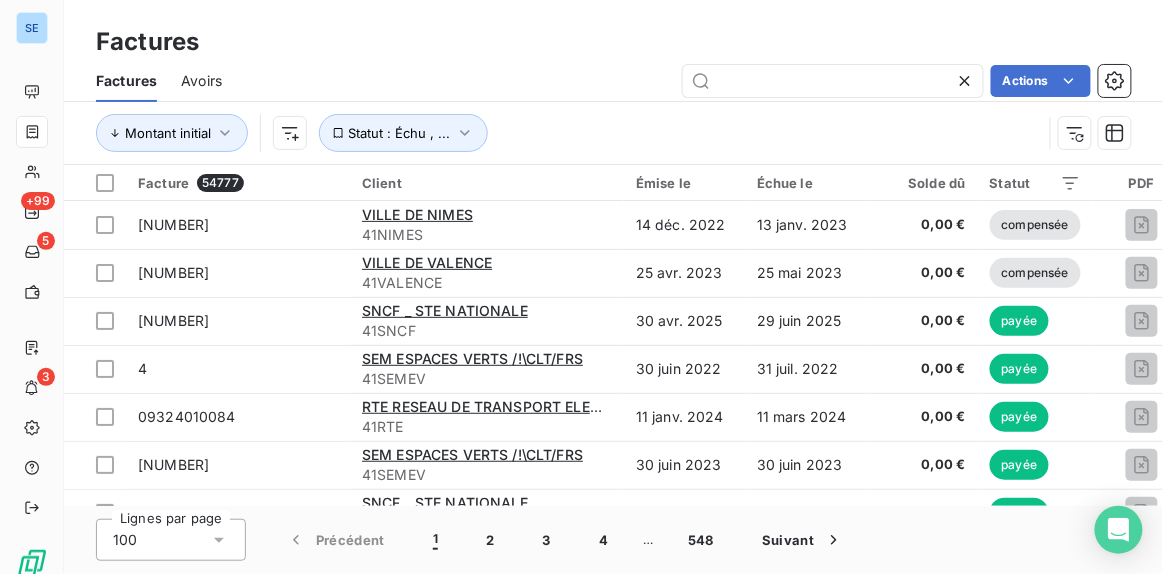 click on "SE +99 5 3 Factures Factures Avoirs Actions Montant initial Statut  : Échu , ... Facture 54777 Client Émise le Échue le Solde dû Statut PDF Montant initial Délai Retard   Litige Région generalAccountId Types de contentieux Agences Code chantier Chorus Pro Tag relance [PHONE] VILLE DE NIMES 41NIMES [DATE] [DATE] 0,00 € compensée 5 760 000,00 € -- _ _ 41100001 _ _ _ _ _ [PHONE] VILLE DE VALENCE 41VALENCE [DATE] [DATE] 0,00 € compensée 1 261 382,64 € -- _ _ 41100001 _ _ _ _ _ [SSN] SNCF _ STE NATIONALE 41SNCF [DATE] [DATE] 0,00 € payée 637 377,60 € -- _ SUD OUEST 41110002 _ 011 _ _ _ 4 SEM ESPACES VERTS /!\CLT/FRS 41SEMEV [DATE] [DATE] 0,00 € payée 455 880,00 € -- _ _ 41100001 _ _ _ _ _ [PHONE] RTE RESEAU DE TRANSPORT ELECTRICITE 41RTE [DATE] [DATE] 0,00 € payée 442 481,77 € -- _ _ 41160001 _ 093 _ _ _ [PHONE]F SEM ESPACES VERTS /!\CLT/FRS 41SEMEV [DATE] _" at bounding box center (581, 287) 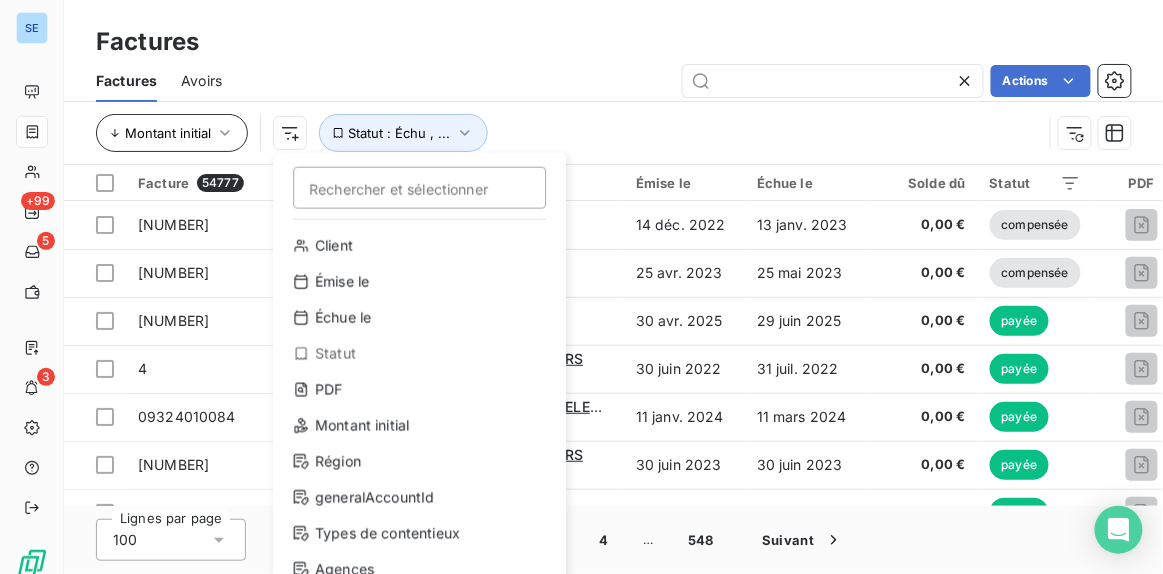 drag, startPoint x: 207, startPoint y: 130, endPoint x: 193, endPoint y: 131, distance: 14.035668 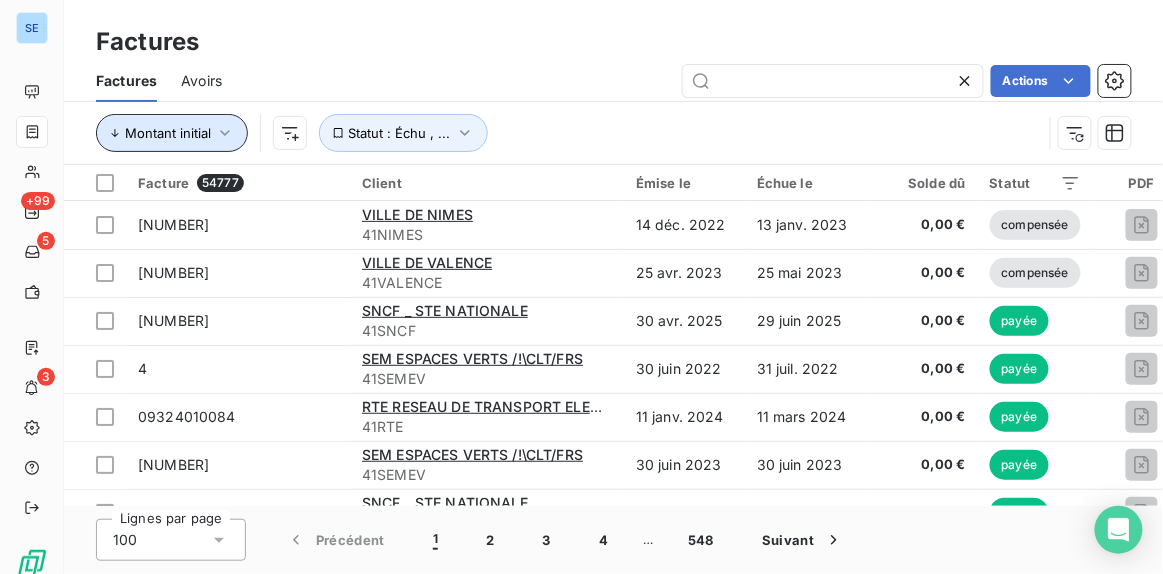 click 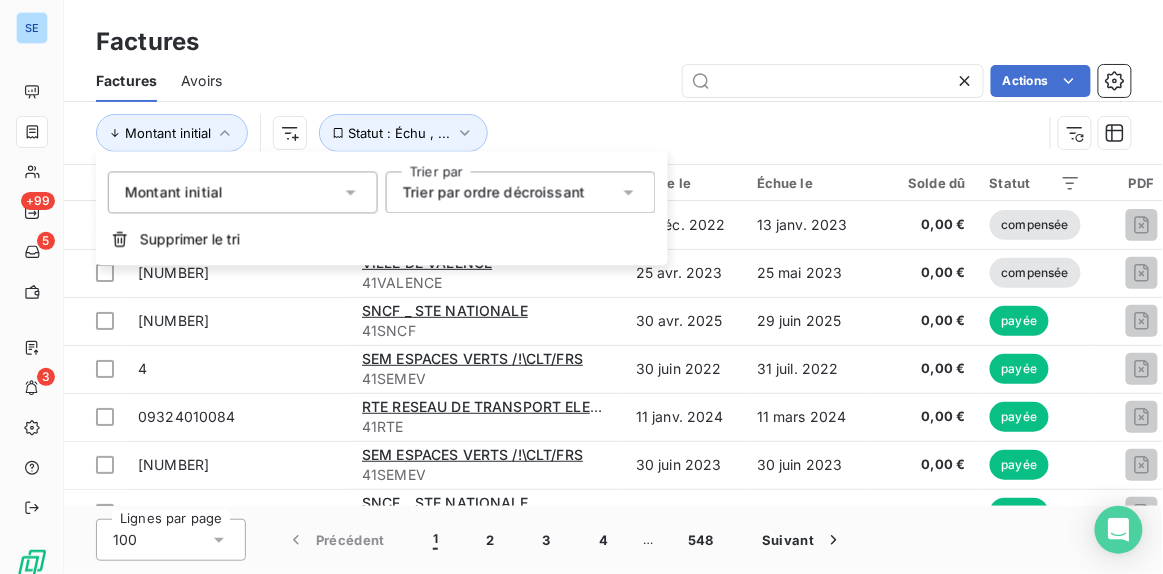click 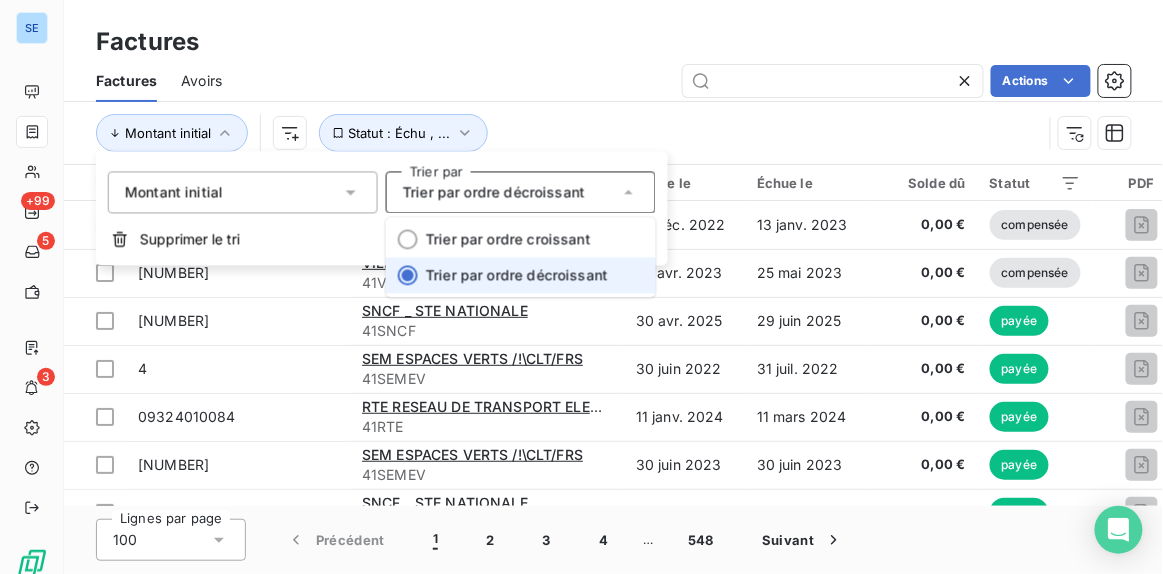 click on "Trier par ordre décroissant" at bounding box center [517, 275] 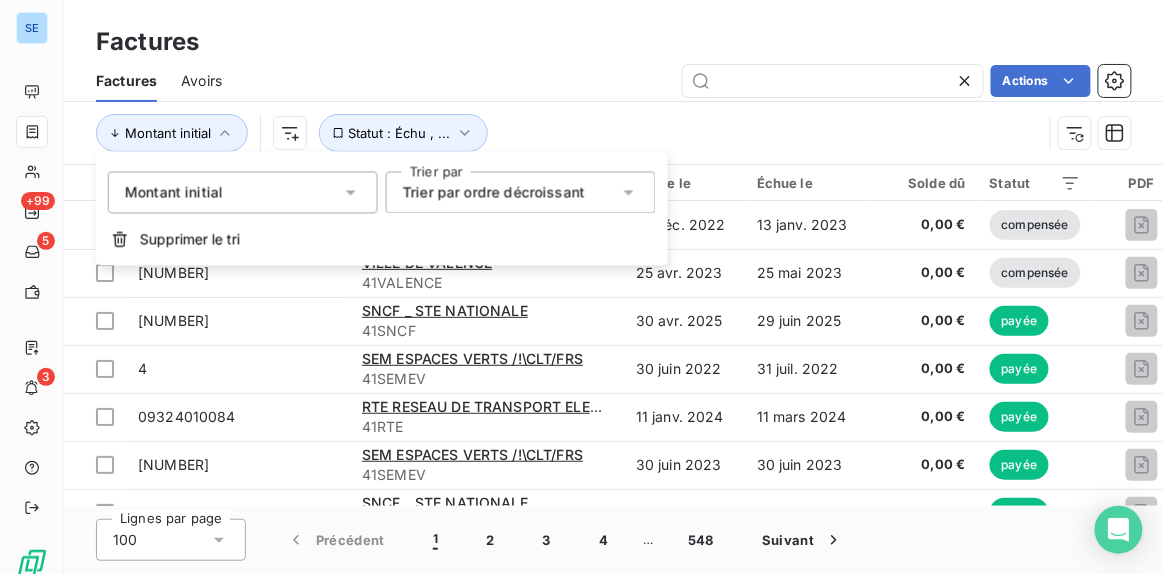 click on "Factures" at bounding box center (613, 42) 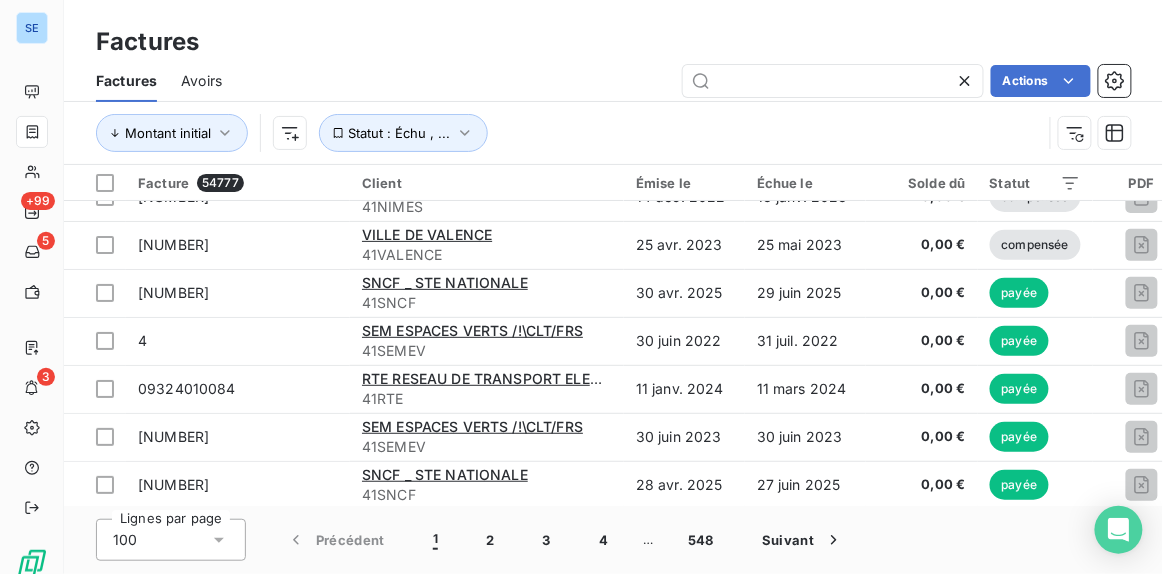scroll, scrollTop: 0, scrollLeft: 0, axis: both 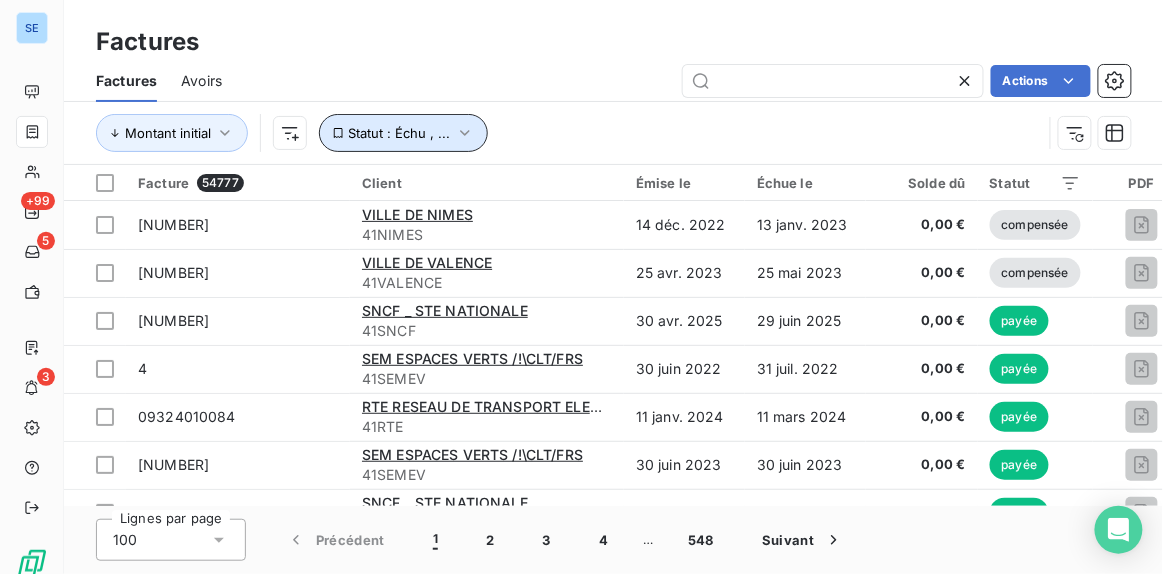 click 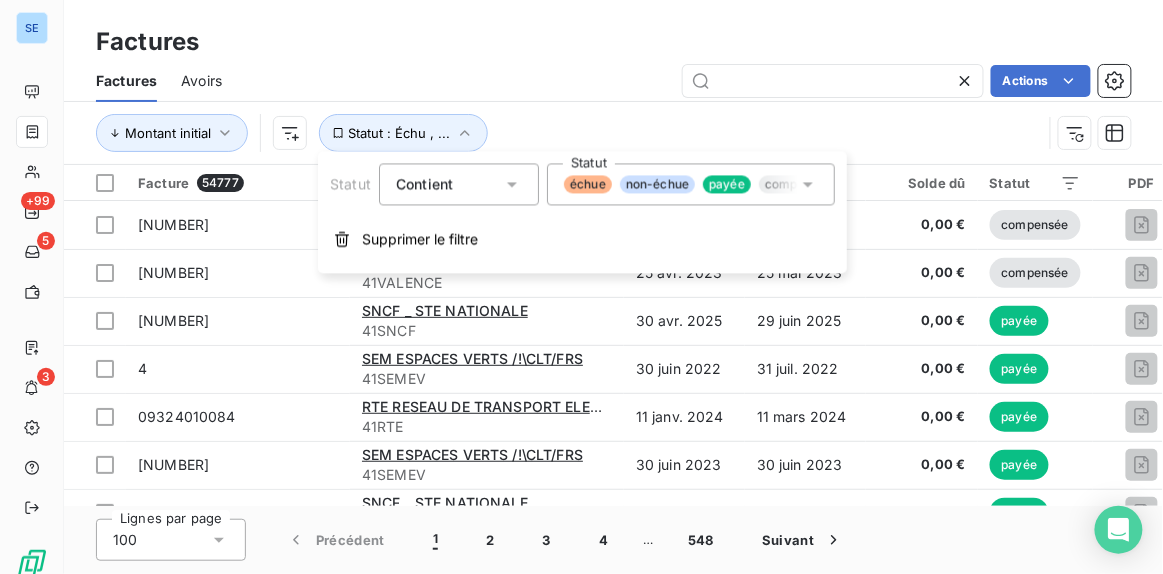 click 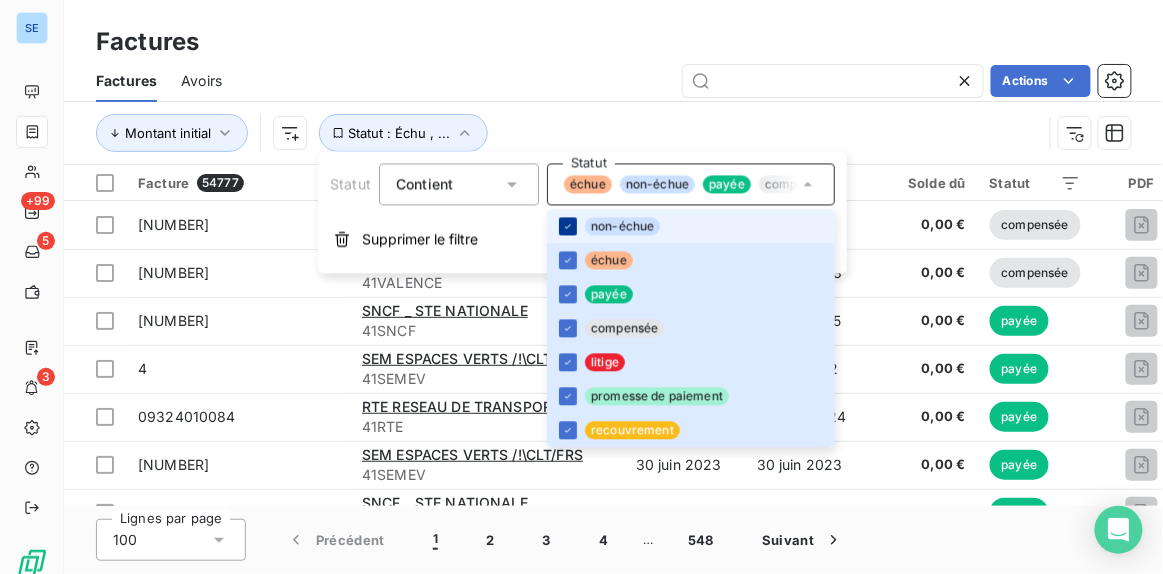click 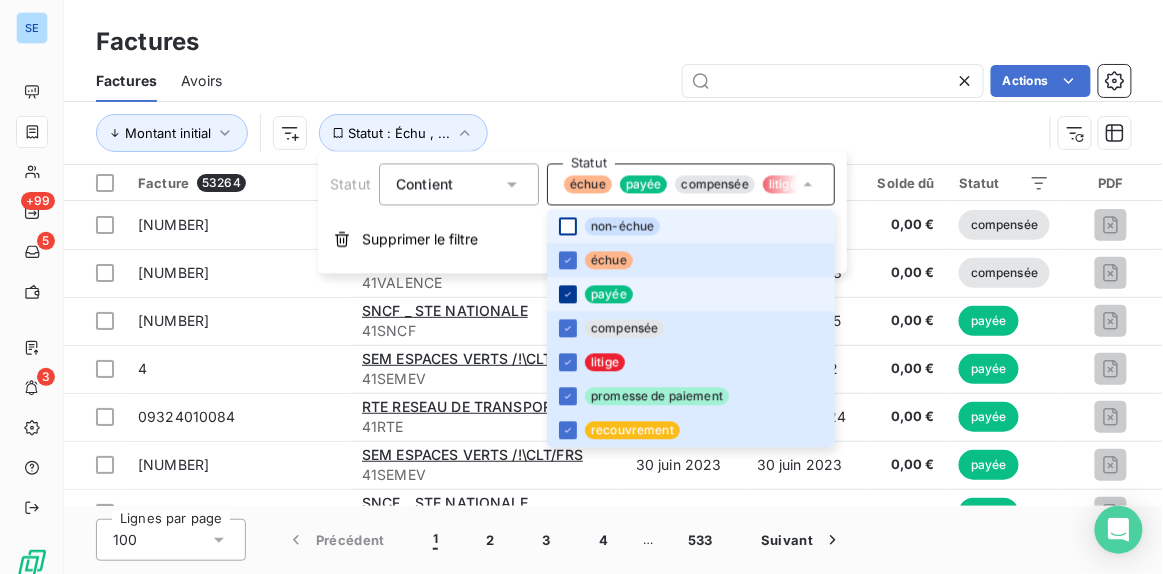 click 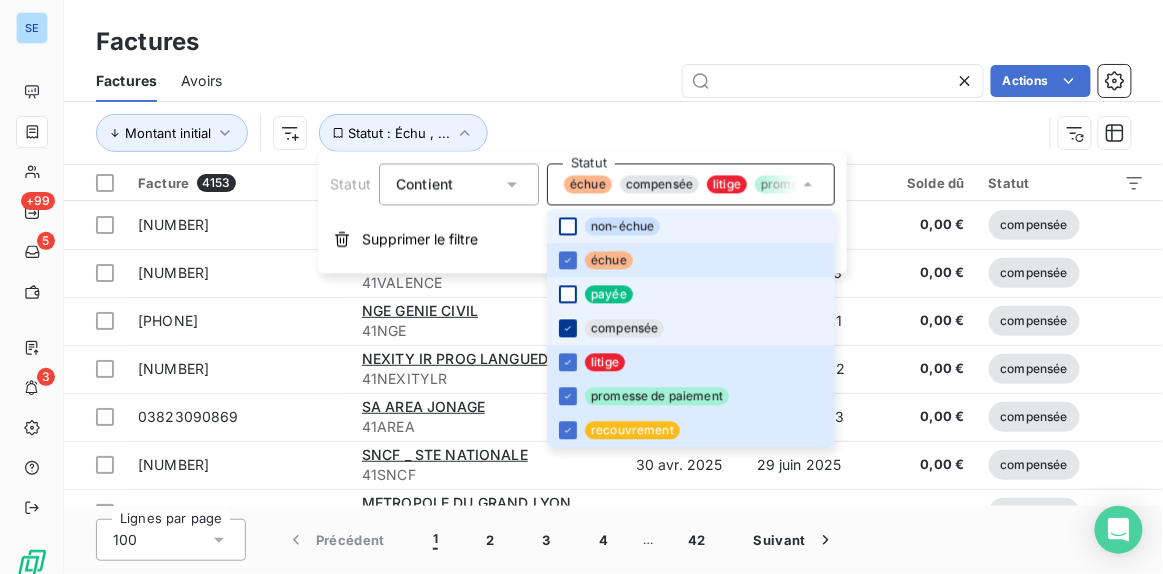 click 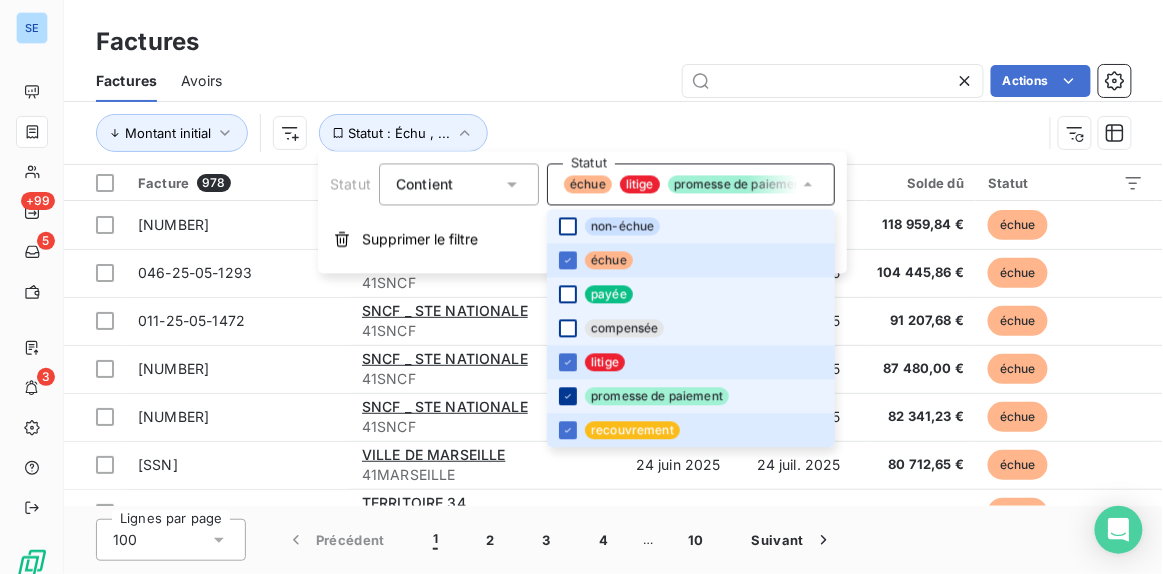 click 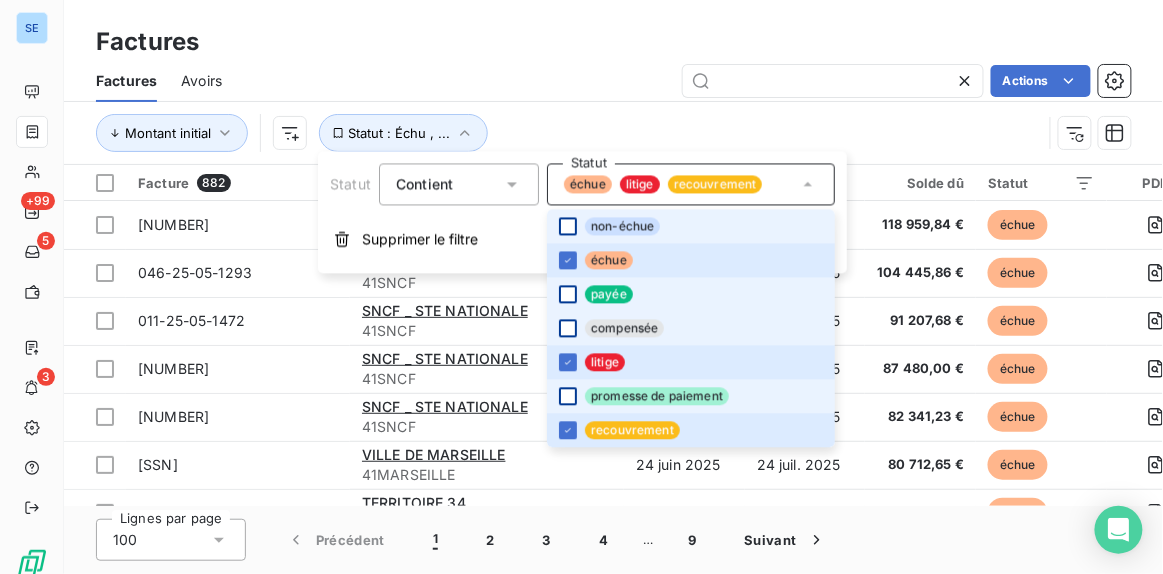 click on "Factures Avoirs Actions" at bounding box center (613, 81) 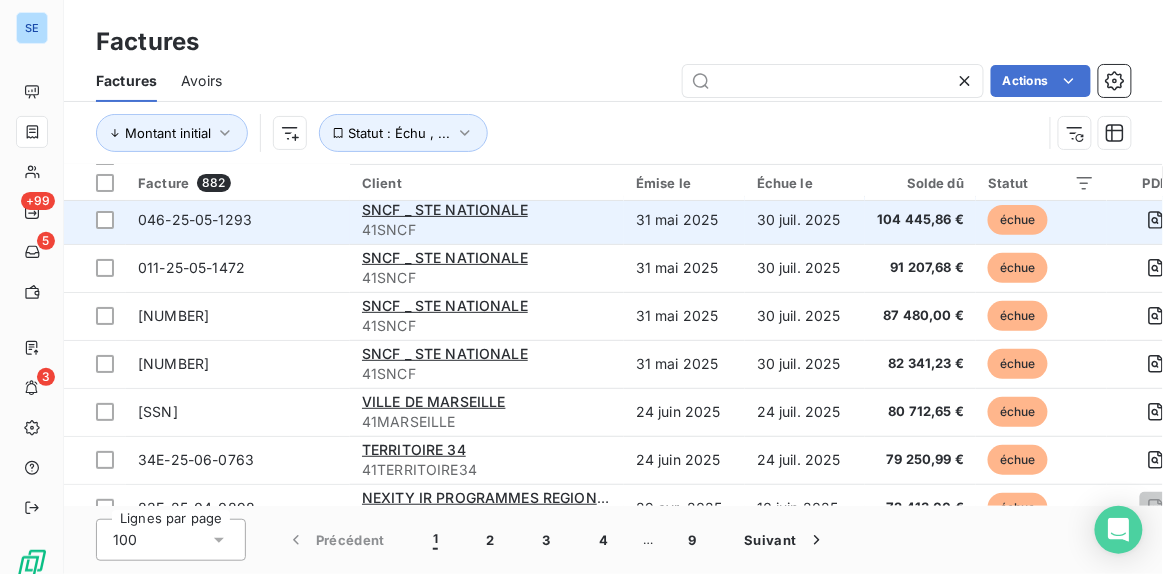 scroll, scrollTop: 0, scrollLeft: 0, axis: both 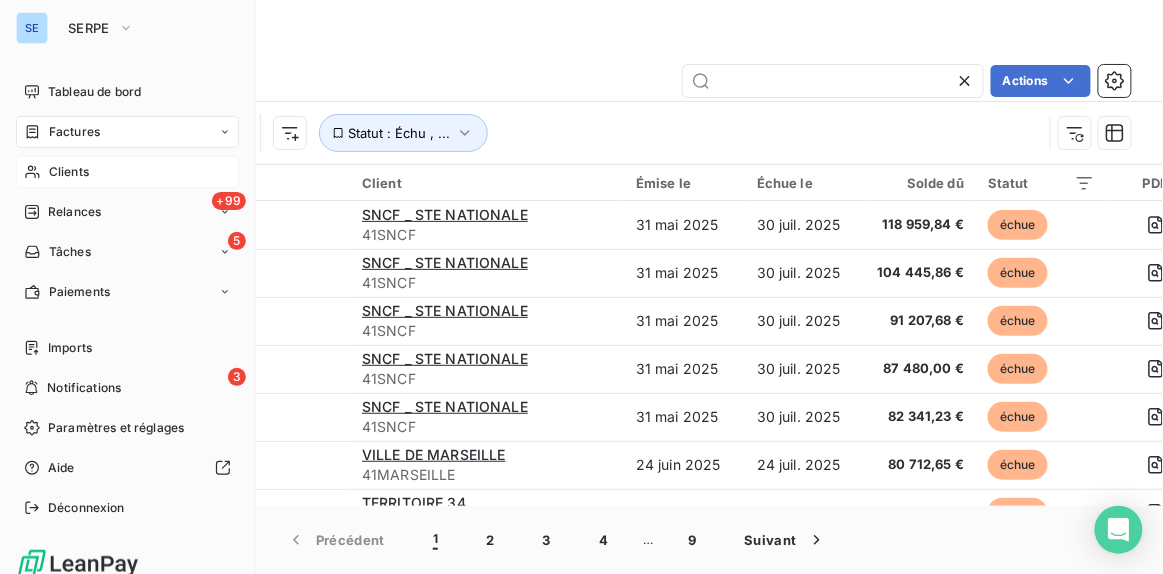 click on "Clients" at bounding box center [69, 172] 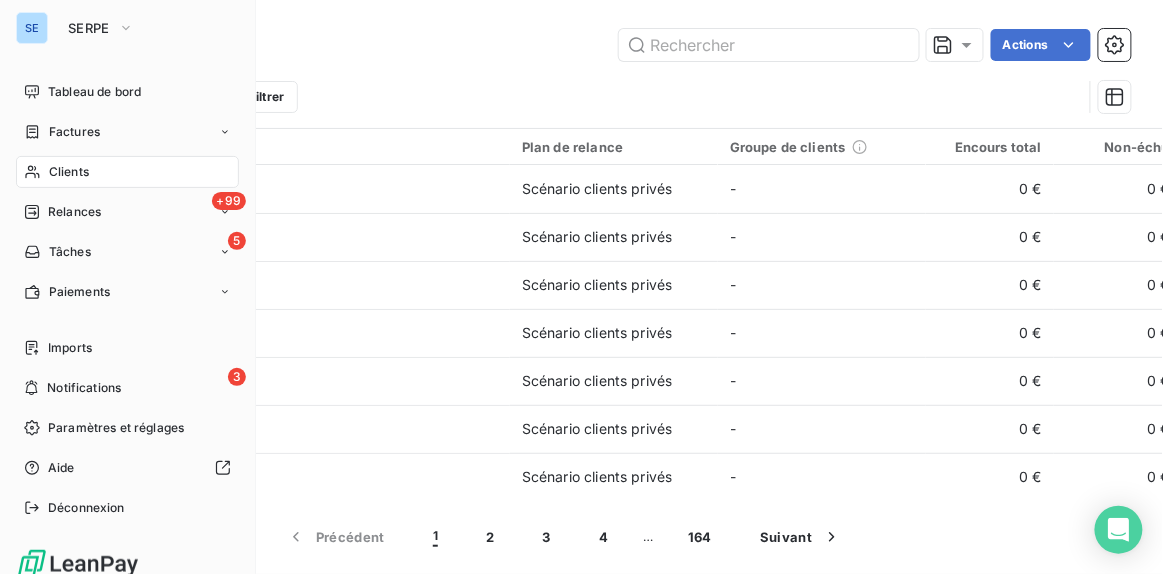 click on "Clients" at bounding box center (69, 172) 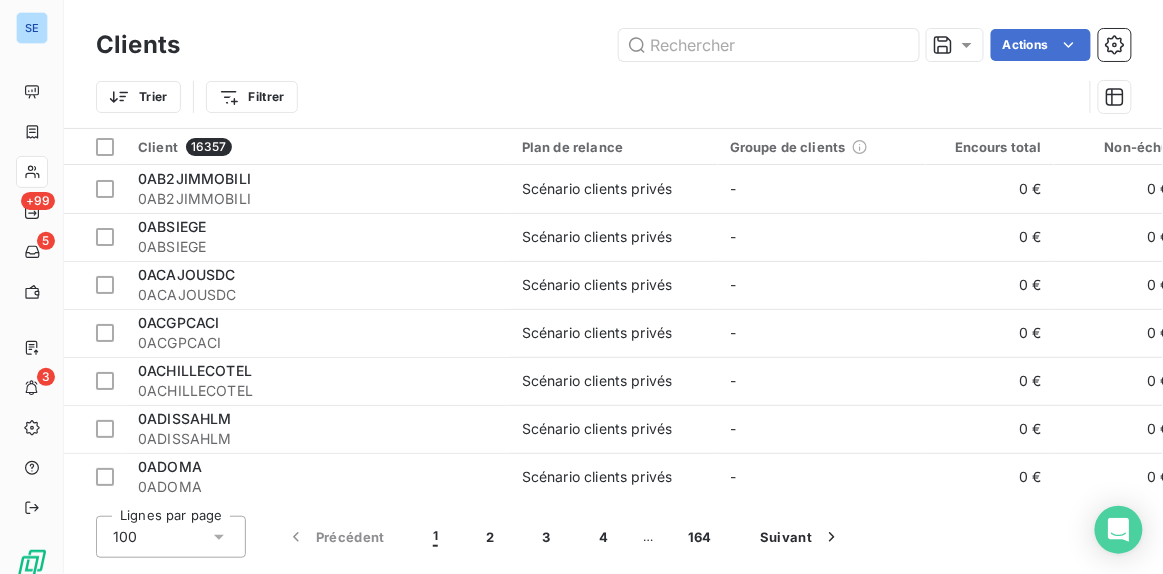 click on "Trier Filtrer" at bounding box center [589, 97] 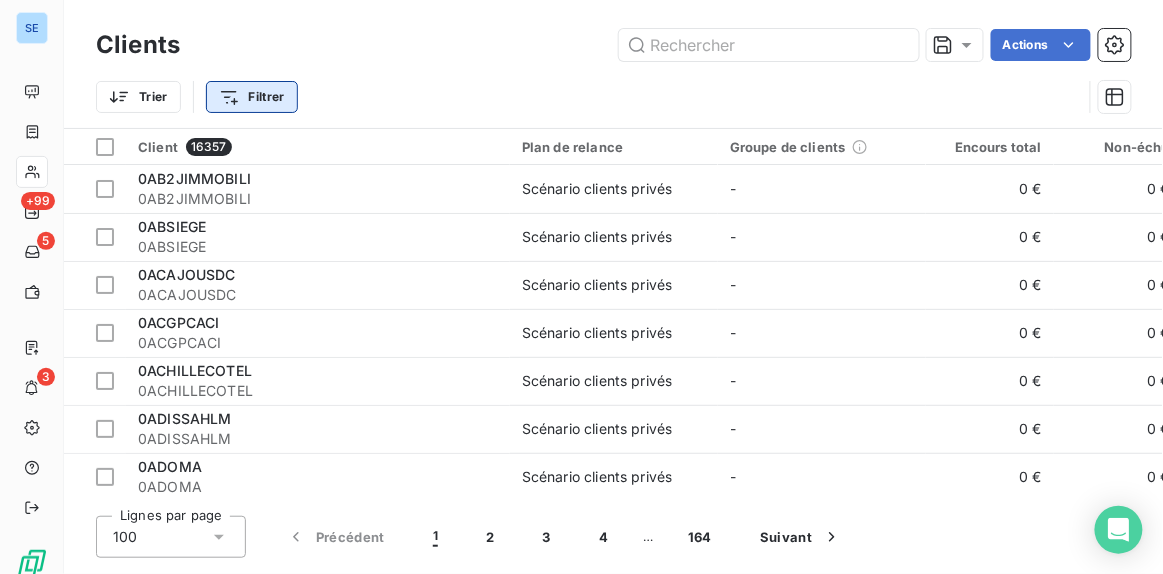 click on "SE +99 5 3 Clients Actions Trier Filtrer Client 16357 Plan de relance Groupe de clients Encours total Non-échu Échu Limite d’encours Délai moyen de paiement Gestionnaires Responsable de compte Typologie des clients Assurance Crédit 0AB2JIMMOBILI 0AB2JIMMOBILI Scénario clients privés - 0 € 0 € 0 € - [FIRST] [LAST] - - - 0ABSIEGE 0ABSIEGE Scénario clients privés - 0 € 0 € 0 € - [FIRST] [LAST] - - - 0ACAJOUSDC 0ACAJOUSDC Scénario clients privés - 0 € 0 € 0 € - [FIRST] [LAST] - - - 0ACGPCACI 0ACGPCACI Scénario clients privés - 0 € 0 € 0 € - [FIRST] [LAST] - - - 0ACHILLECOTEL 0ACHILLECOTEL Scénario clients privés - 0 € 0 € 0 € - [FIRST] [LAST] - - - 0ADISSAHLM 0ADISSAHLM Scénario clients privés - 0 € 0 € 0 € - [FIRST] [LAST] - - - 0ADOMA 0ADOMA Scénario clients privés - 0 € 0 € 0 € - [FIRST] [LAST] - - - 0ADVENIS 0ADVENIS Scénario clients privés -" at bounding box center (581, 287) 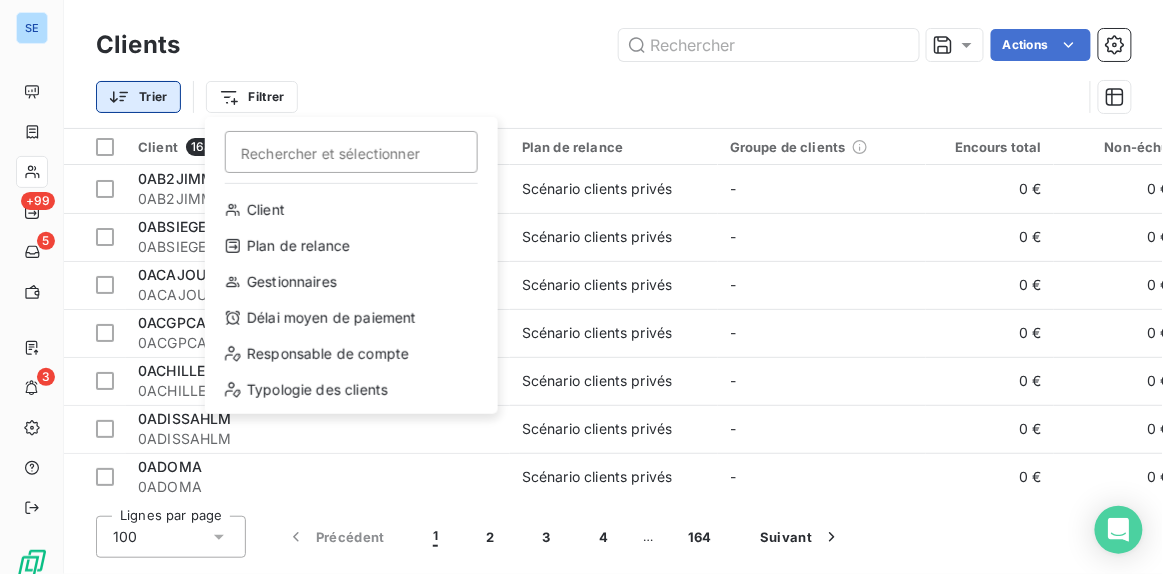 click on "SE +99 5 3 Clients Actions Trier Filtrer Rechercher et sélectionner Client Plan de relance Gestionnaires Délai moyen de paiement Responsable de compte Typologie des clients Client 16357 Plan de relance Groupe de clients Encours total Non-échu Échu Limite d’encours Délai moyen de paiement Gestionnaires Responsable de compte Typologie des clients Assurance Crédit 0AB2JIMMOBILI 0AB2JIMMOBILI Scénario clients privés - 0 € 0 € 0 € - Agnès Dubuc - - - 0ABSIEGE 0ABSIEGE Scénario clients privés - 0 € 0 € 0 € - Agnès Dubuc - - - 0ACAJOUSDC 0ACAJOUSDC Scénario clients privés - 0 € 0 € 0 € - Agnès Dubuc - - - 0ACGPCACI 0ACGPCACI Scénario clients privés - 0 € 0 € 0 € - Agnès Dubuc - - - 0ACHILLECOTEL 0ACHILLECOTEL Scénario clients privés - 0 € 0 € 0 € - Agnès Dubuc - - - 0ADISSAHLM 0ADISSAHLM Scénario clients privés - 0 € 0 € 0 € - Agnès Dubuc - - - 0ADOMA 0ADOMA Scénario clients privés - 0 € 0 € 0 € - Agnès Dubuc" at bounding box center (581, 287) 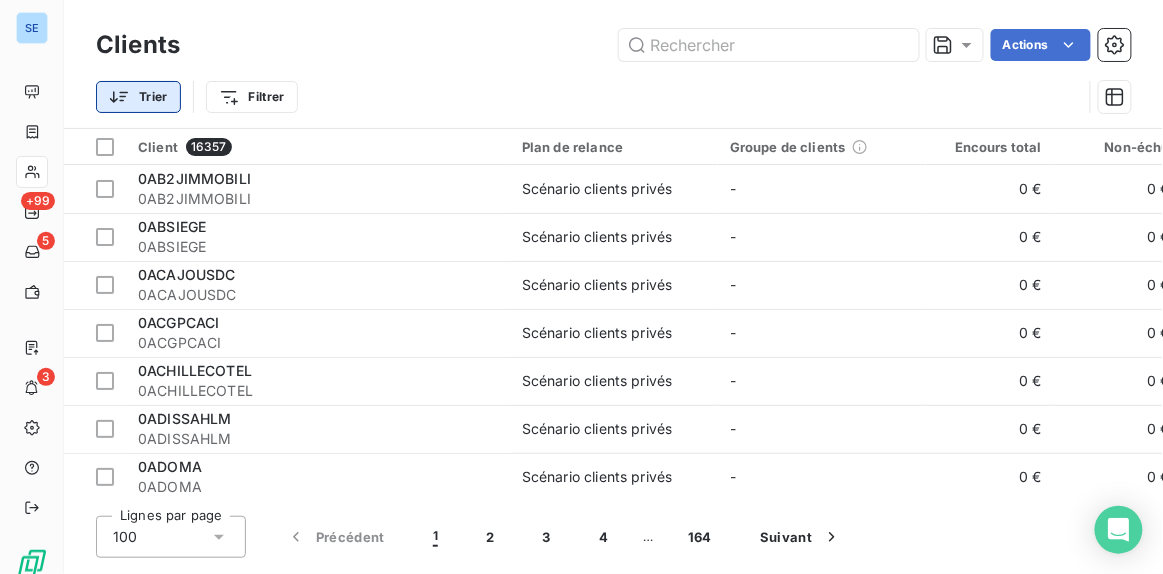 click on "SE +99 5 3 Clients Actions Trier Filtrer Client 16357 Plan de relance Groupe de clients Encours total Non-échu Échu Limite d’encours Délai moyen de paiement Gestionnaires Responsable de compte Typologie des clients Assurance Crédit 0AB2JIMMOBILI 0AB2JIMMOBILI Scénario clients privés - 0 € 0 € 0 € - [FIRST] [LAST] - - - 0ABSIEGE 0ABSIEGE Scénario clients privés - 0 € 0 € 0 € - [FIRST] [LAST] - - - 0ACAJOUSDC 0ACAJOUSDC Scénario clients privés - 0 € 0 € 0 € - [FIRST] [LAST] - - - 0ACGPCACI 0ACGPCACI Scénario clients privés - 0 € 0 € 0 € - [FIRST] [LAST] - - - 0ACHILLECOTEL 0ACHILLECOTEL Scénario clients privés - 0 € 0 € 0 € - [FIRST] [LAST] - - - 0ADISSAHLM 0ADISSAHLM Scénario clients privés - 0 € 0 € 0 € - [FIRST] [LAST] - - - 0ADOMA 0ADOMA Scénario clients privés - 0 € 0 € 0 € - [FIRST] [LAST] - - - 0ADVENIS 0ADVENIS Scénario clients privés -" at bounding box center (581, 287) 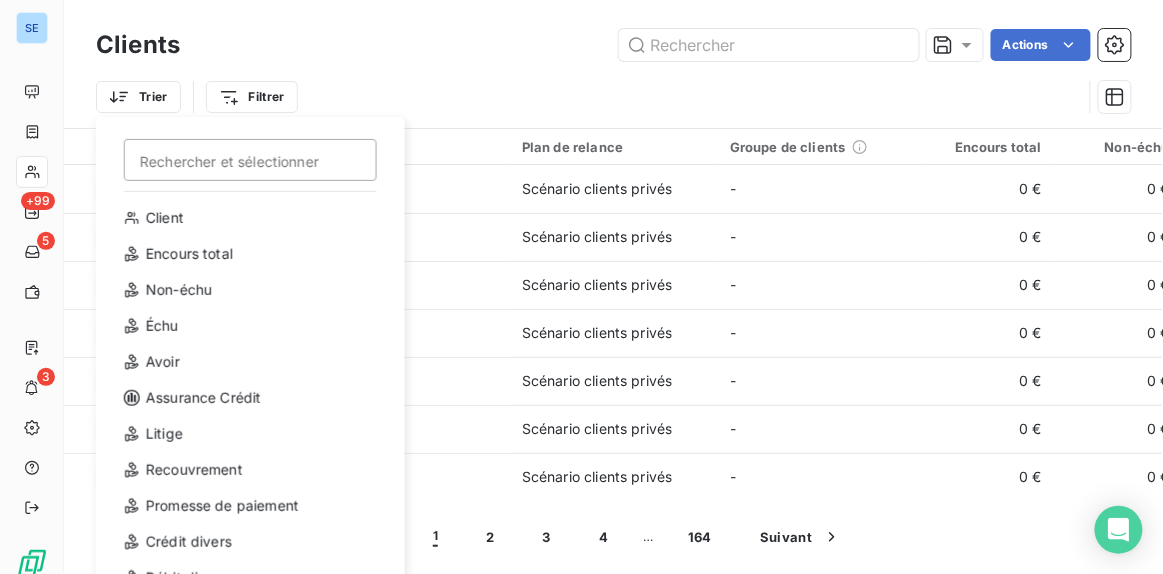 click on "SE +99 5 3 Clients Actions Trier Rechercher et sélectionner Client Encours total Non-échu Échu Avoir Assurance Crédit Litige Recouvrement Promesse de paiement Crédit divers Débit divers Délai moyen de paiement Filtrer Client 16357 Plan de relance Groupe de clients Encours total Non-échu Échu Limite d’encours Délai moyen de paiement Gestionnaires Responsable de compte Typologie des clients Assurance Crédit 0AB2JIMMOBILI 0AB2JIMMOBILI Scénario clients privés - 0 € 0 € 0 € - [FIRST] [LAST] - - - 0ABSIEGE 0ABSIEGE Scénario clients privés - 0 € 0 € 0 € - [FIRST] [LAST] - - - 0ACAJOUSDC 0ACAJOUSDC Scénario clients privés - 0 € 0 € 0 € - [FIRST] [LAST] - - - 0ACGPCACI 0ACGPCACI Scénario clients privés - 0 € 0 € 0 € - [FIRST] [LAST] - - - 0ACHILLECOTEL 0ACHILLECOTEL Scénario clients privés - 0 € 0 € 0 € - [FIRST] [LAST] - - - 0ADISSAHLM 0ADISSAHLM Scénario clients privés - 0 € 0 € 0 € - [FIRST] [LAST] - - - 0ADOMA 0ADOMA - 0 € - -" at bounding box center (581, 287) 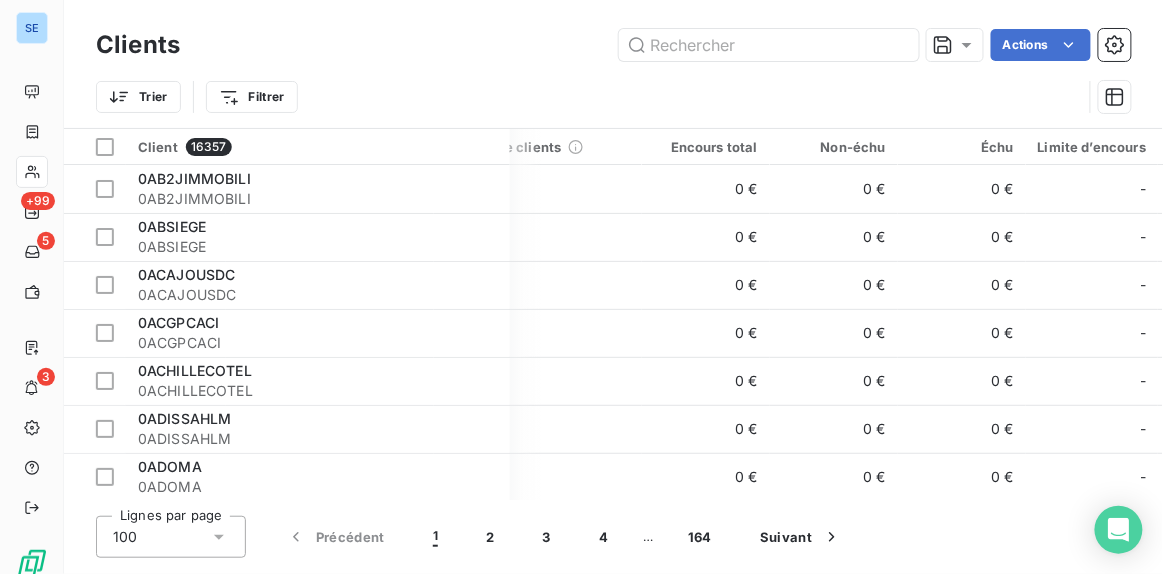 scroll, scrollTop: 0, scrollLeft: 163, axis: horizontal 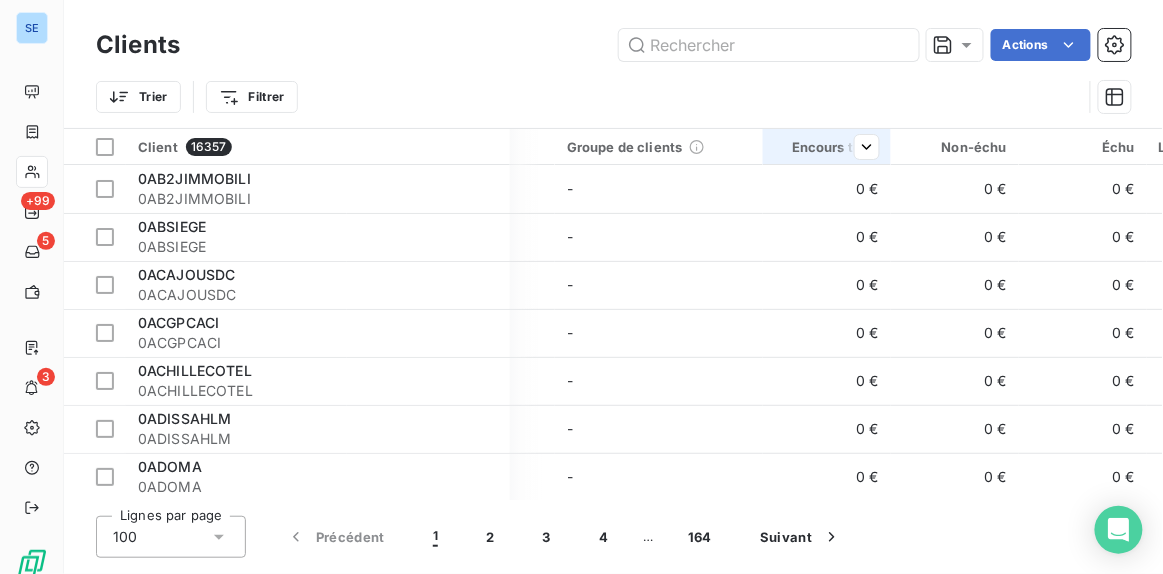 click on "Encours total" at bounding box center (827, 147) 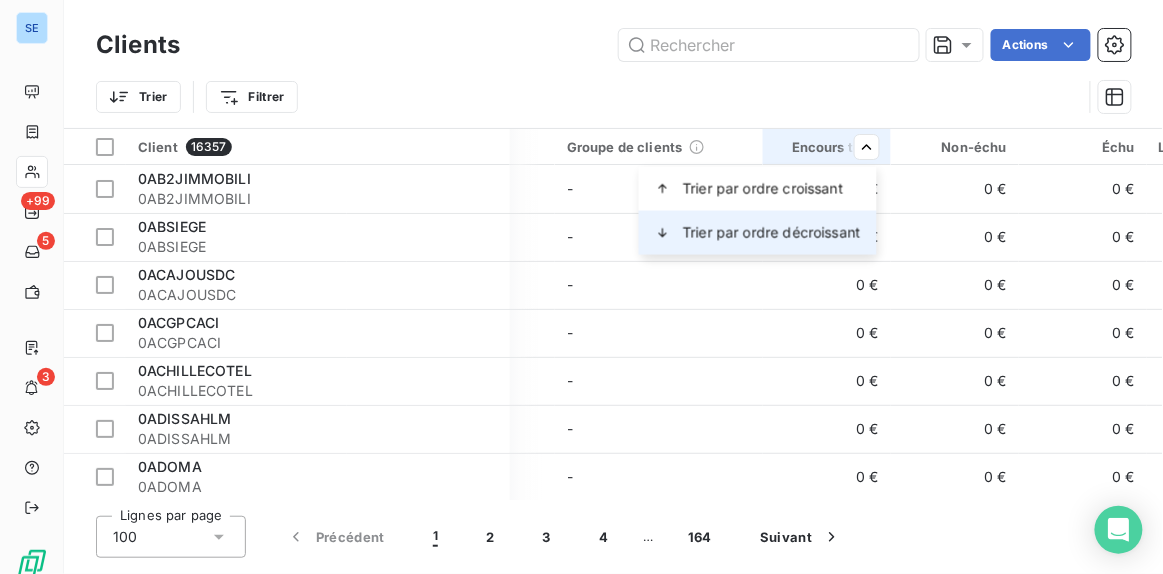 click on "Trier par ordre décroissant" at bounding box center [772, 233] 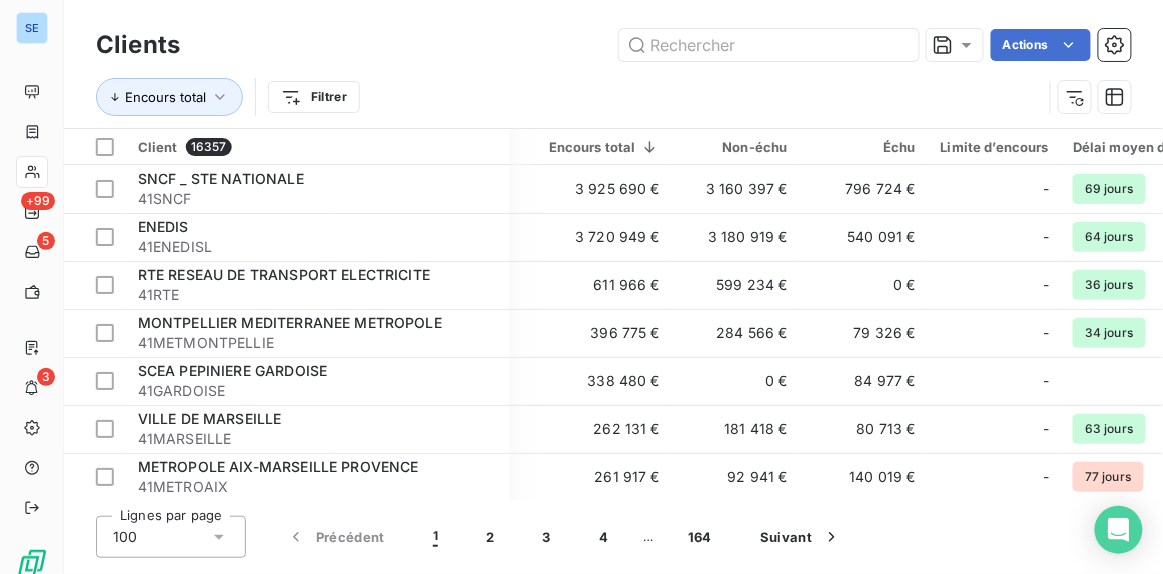 scroll, scrollTop: 0, scrollLeft: 407, axis: horizontal 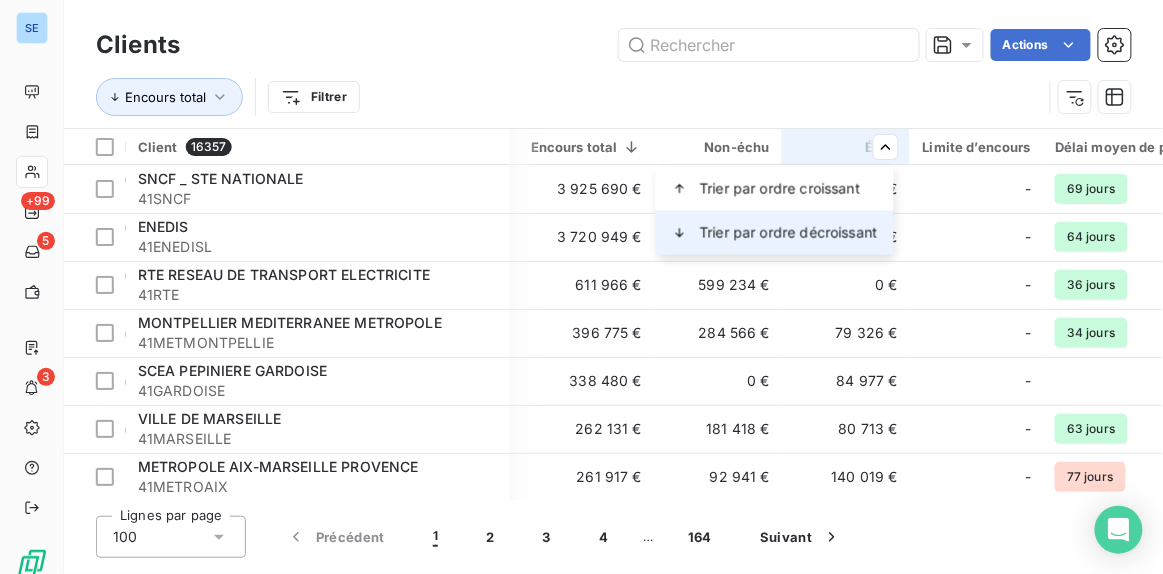 click on "Trier par ordre décroissant" at bounding box center [789, 233] 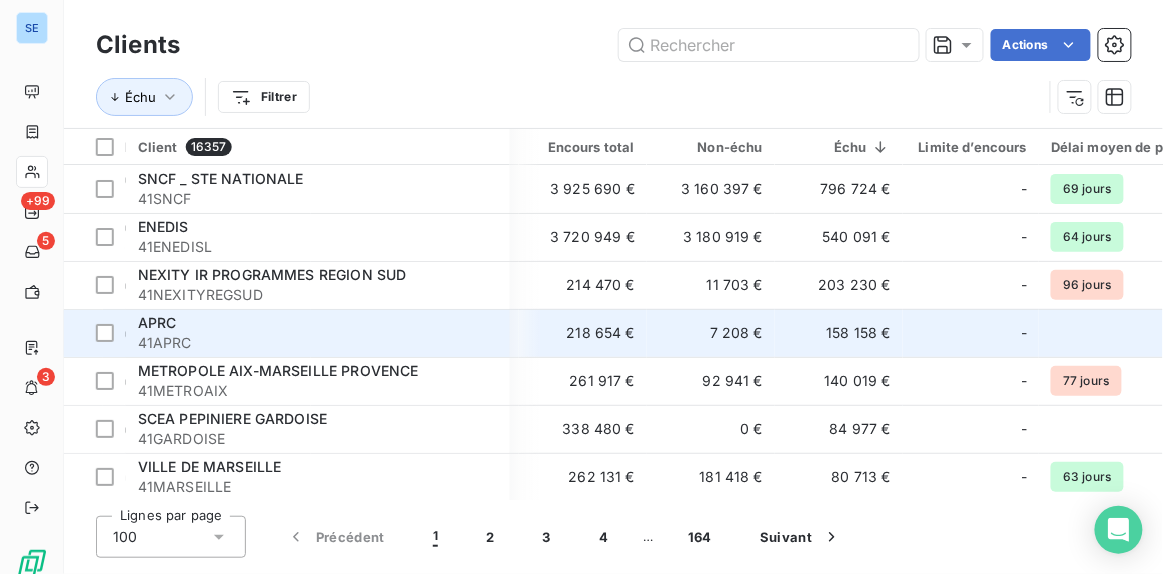 click on "158 158 €" at bounding box center (839, 333) 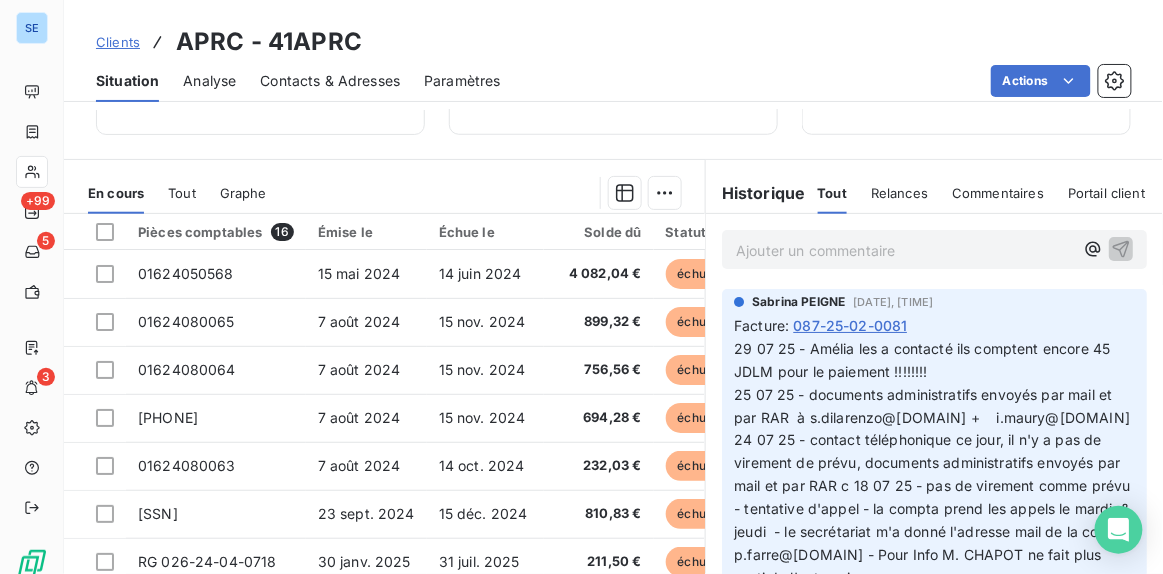 scroll, scrollTop: 454, scrollLeft: 0, axis: vertical 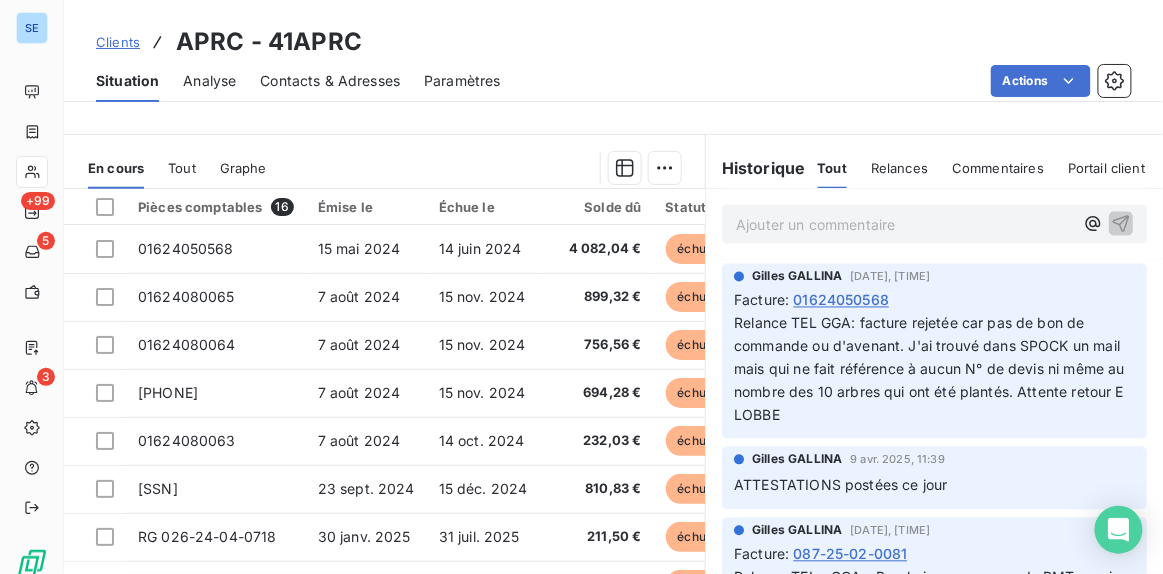 click at bounding box center [486, 168] 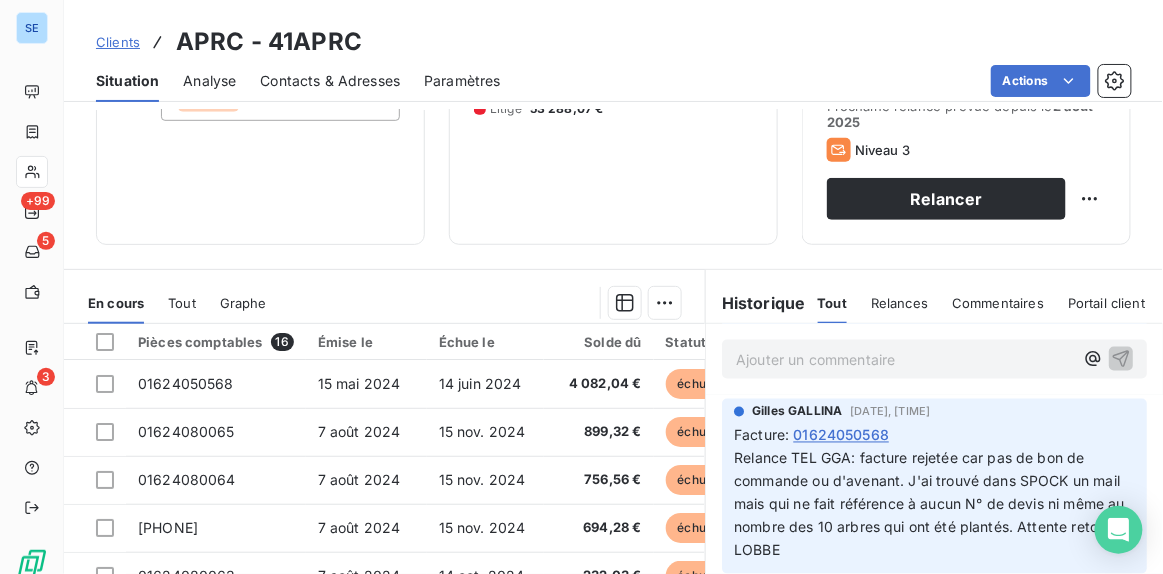 scroll, scrollTop: 305, scrollLeft: 0, axis: vertical 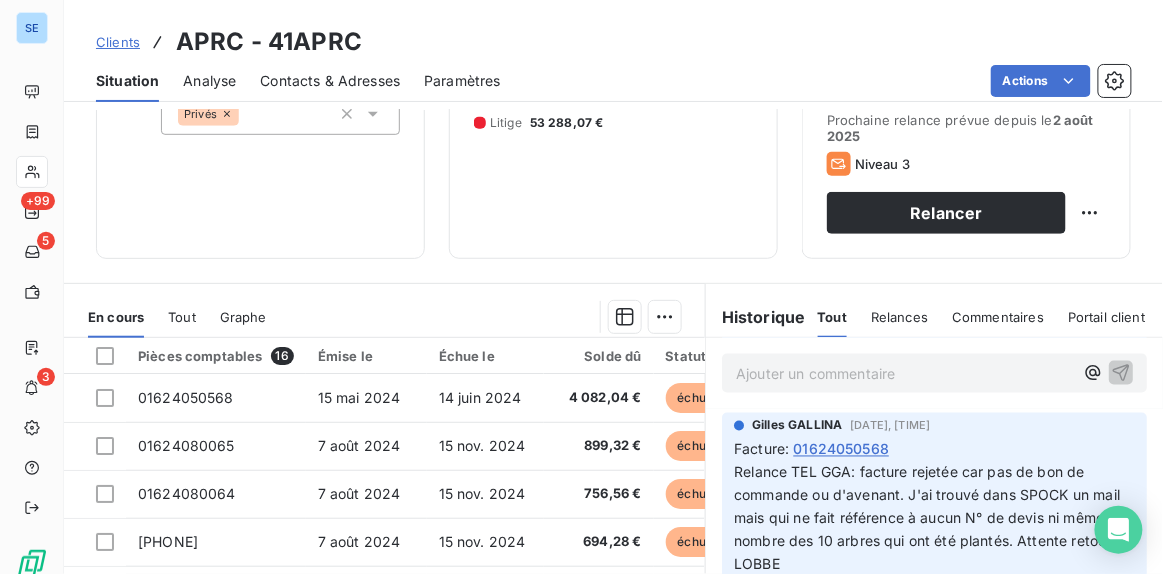 drag, startPoint x: 610, startPoint y: 203, endPoint x: 572, endPoint y: 233, distance: 48.414875 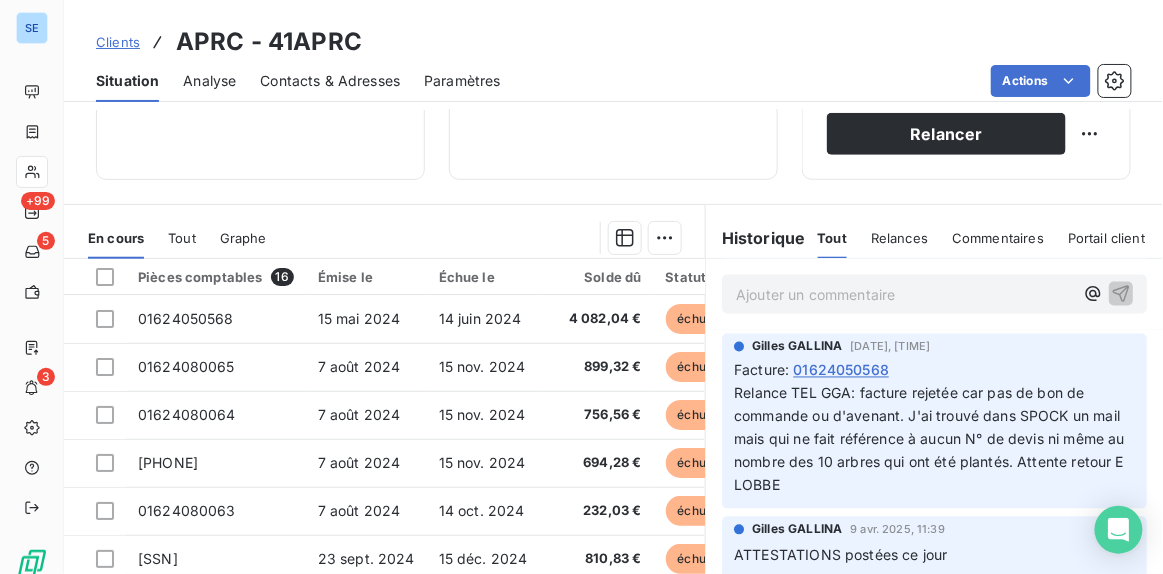 scroll, scrollTop: 487, scrollLeft: 0, axis: vertical 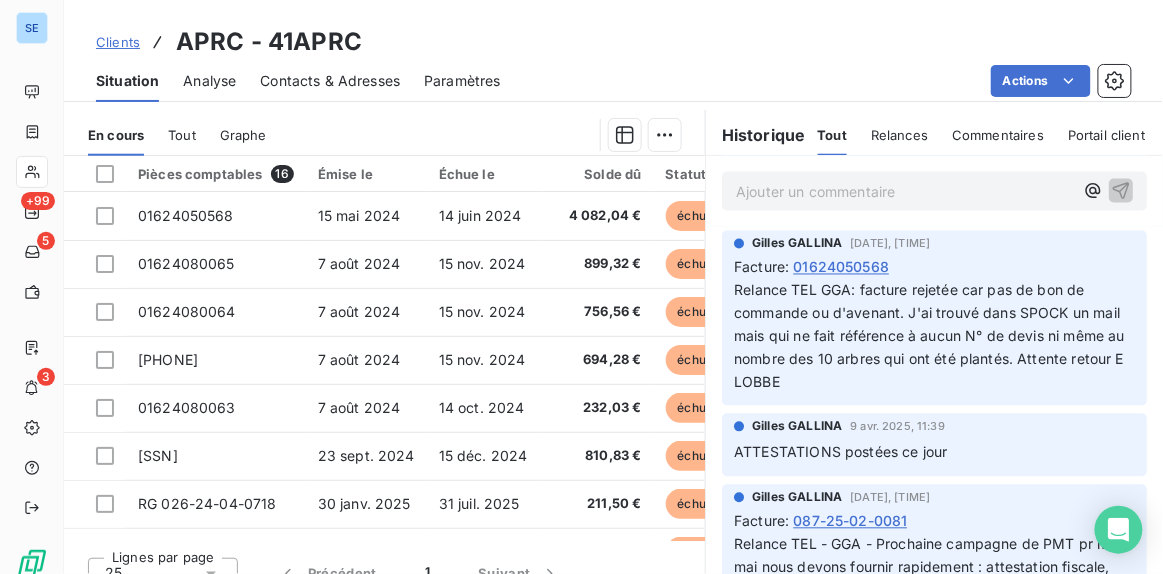 click on "Solde dû" at bounding box center [599, 174] 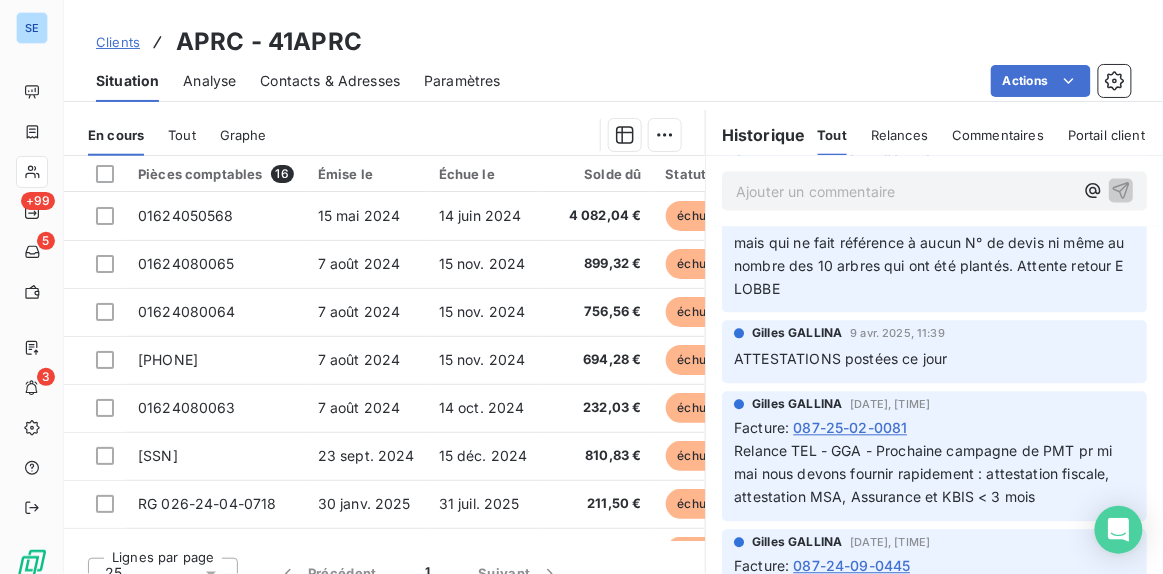 scroll, scrollTop: 2909, scrollLeft: 0, axis: vertical 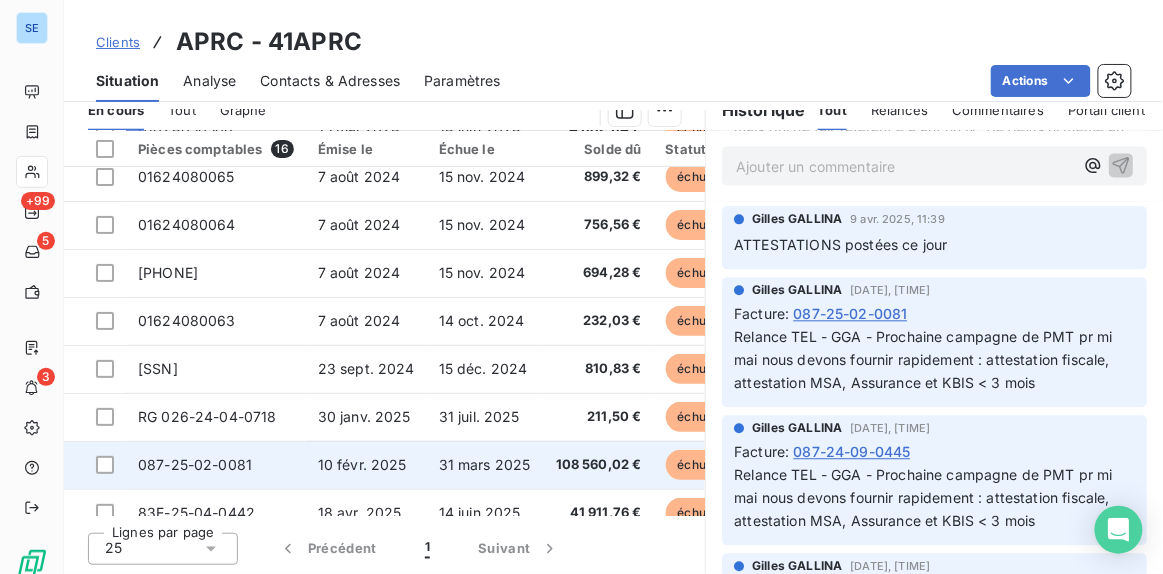 click on "108 560,02 €" at bounding box center (599, 465) 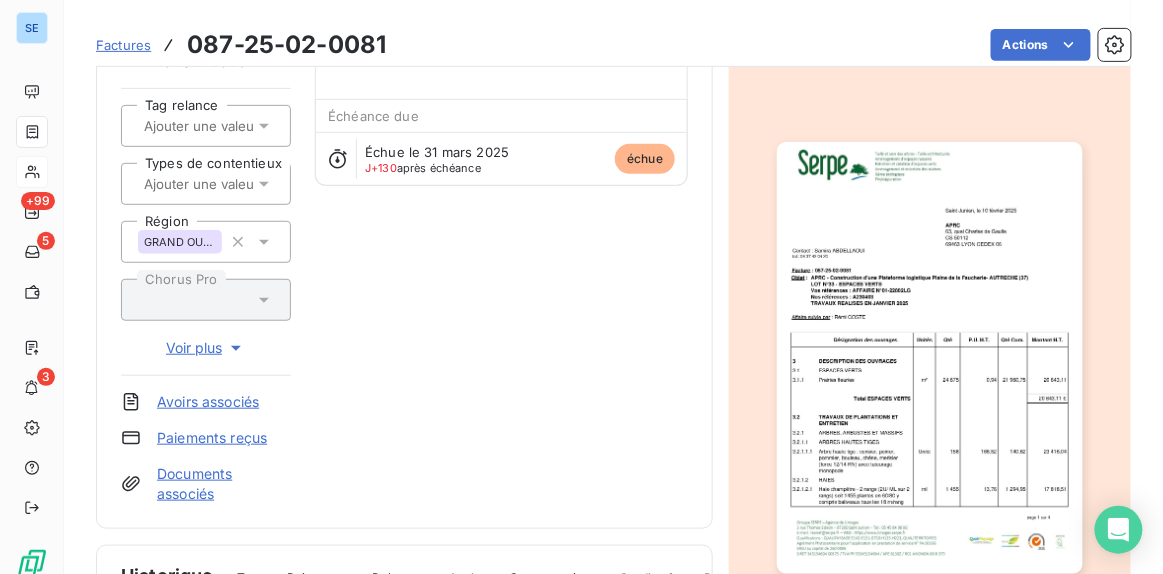 scroll, scrollTop: 182, scrollLeft: 0, axis: vertical 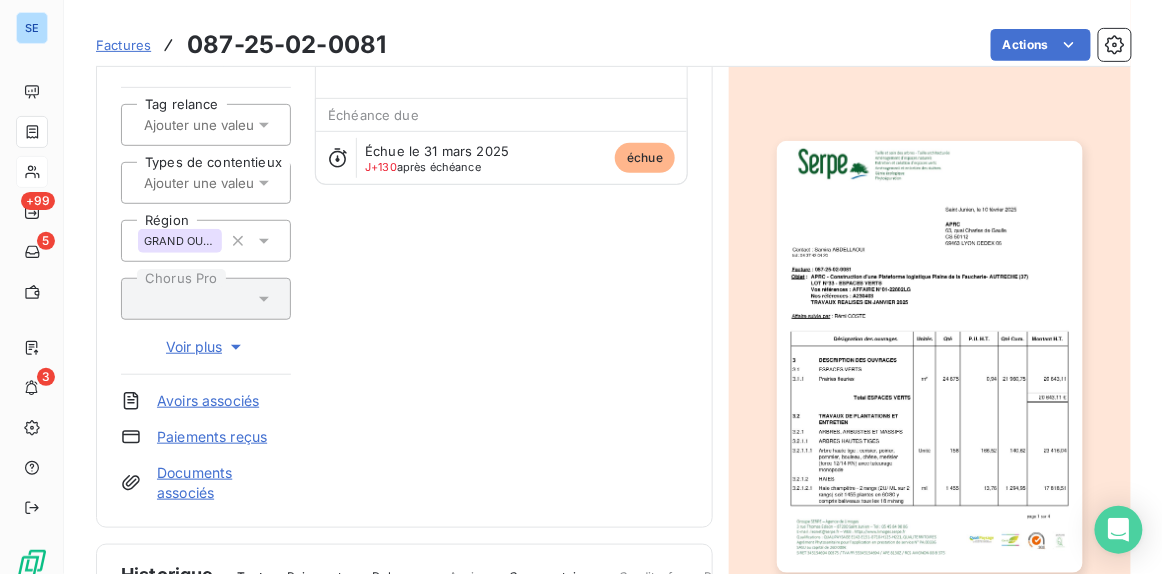 click at bounding box center (929, 356) 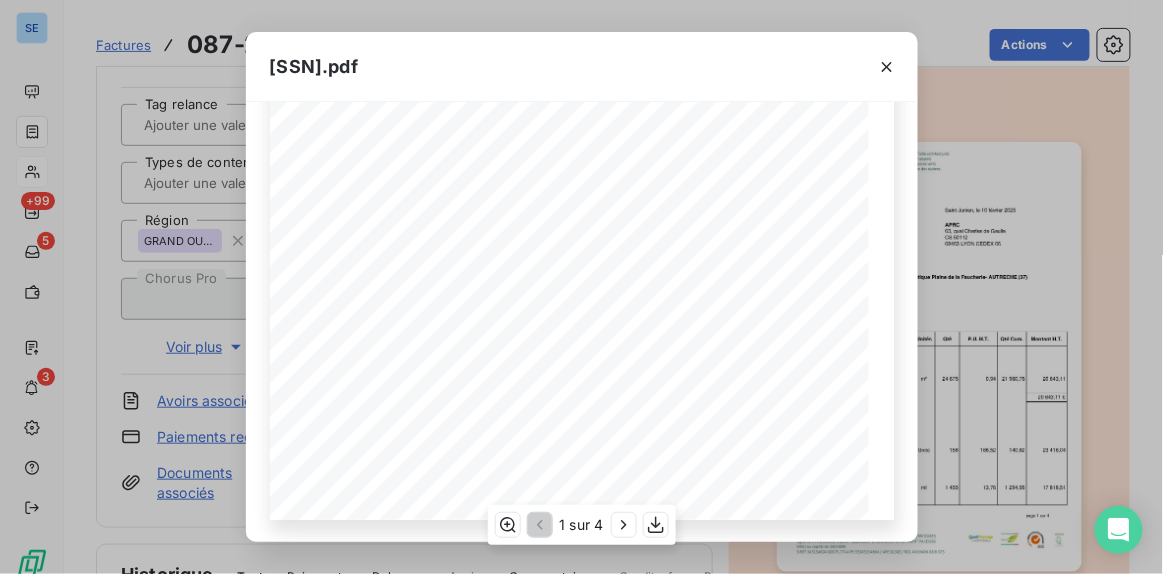 scroll, scrollTop: 455, scrollLeft: 0, axis: vertical 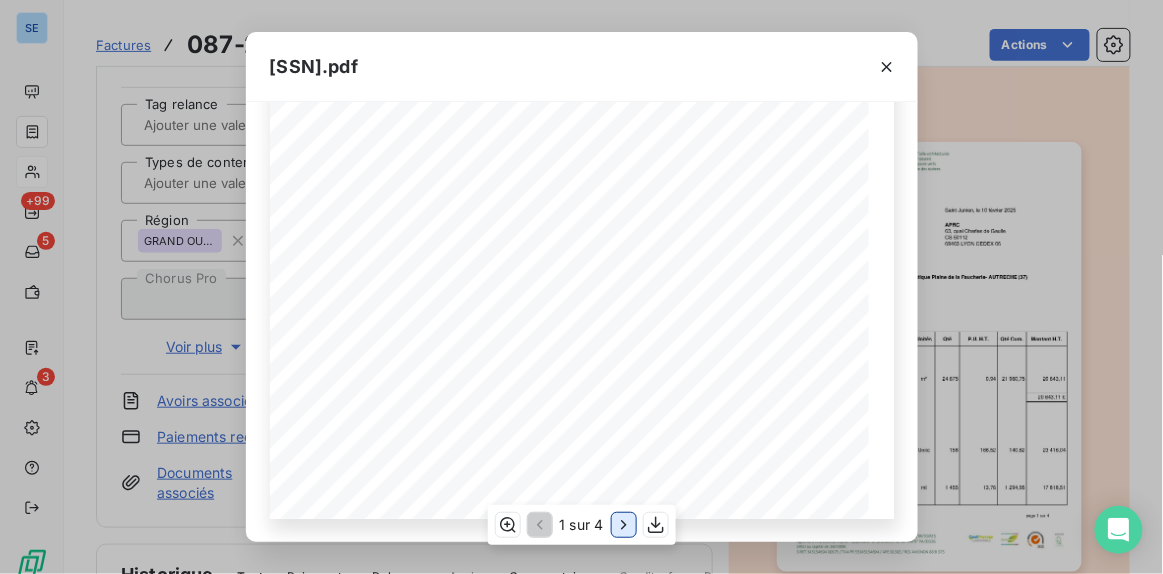 click 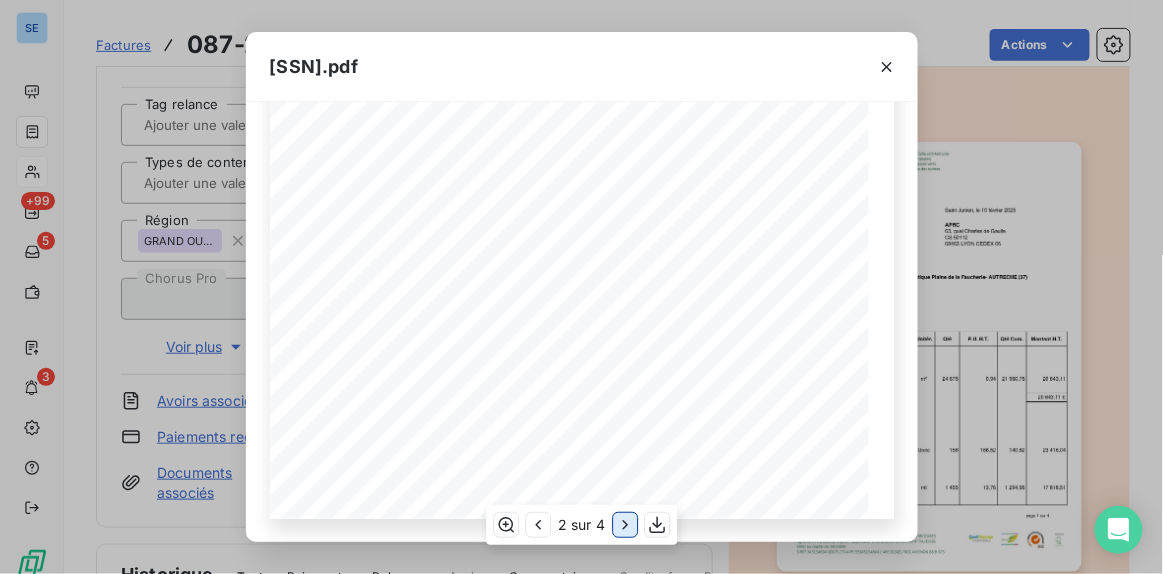 click 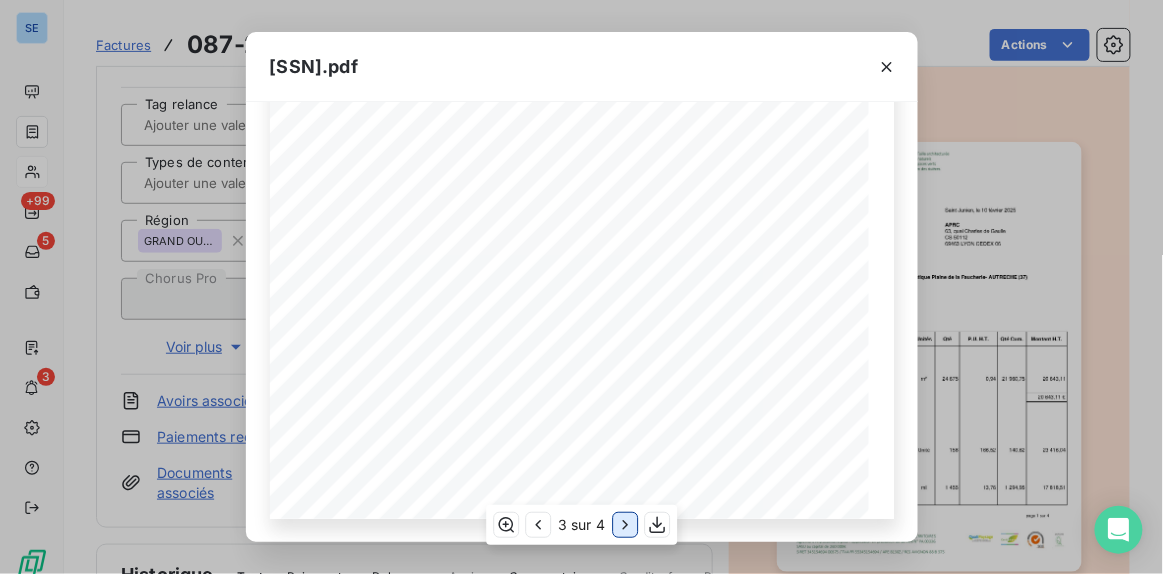 click 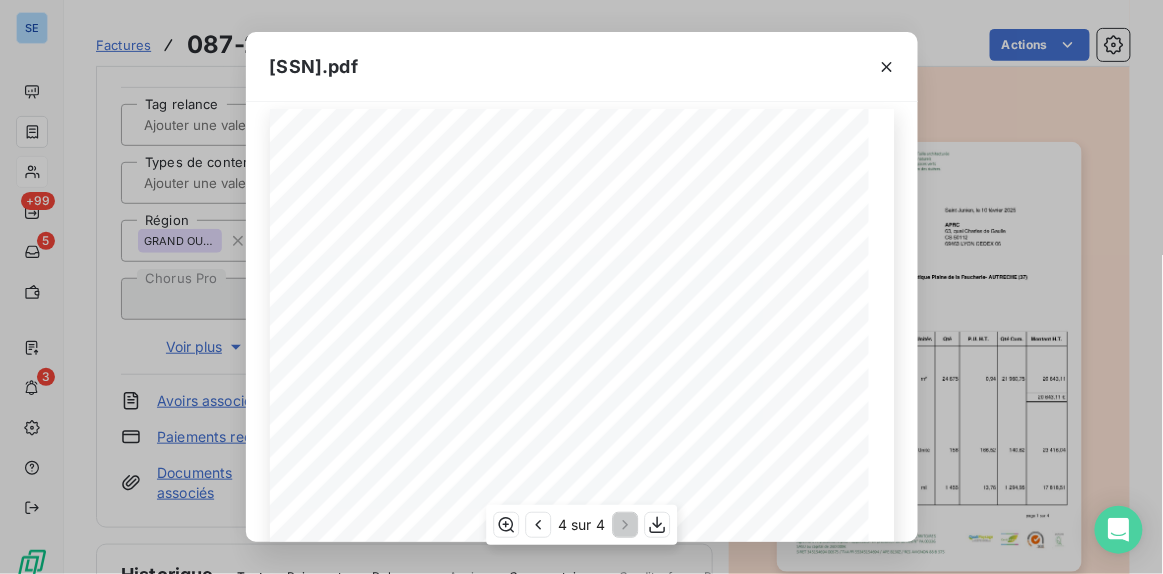 scroll, scrollTop: 0, scrollLeft: 0, axis: both 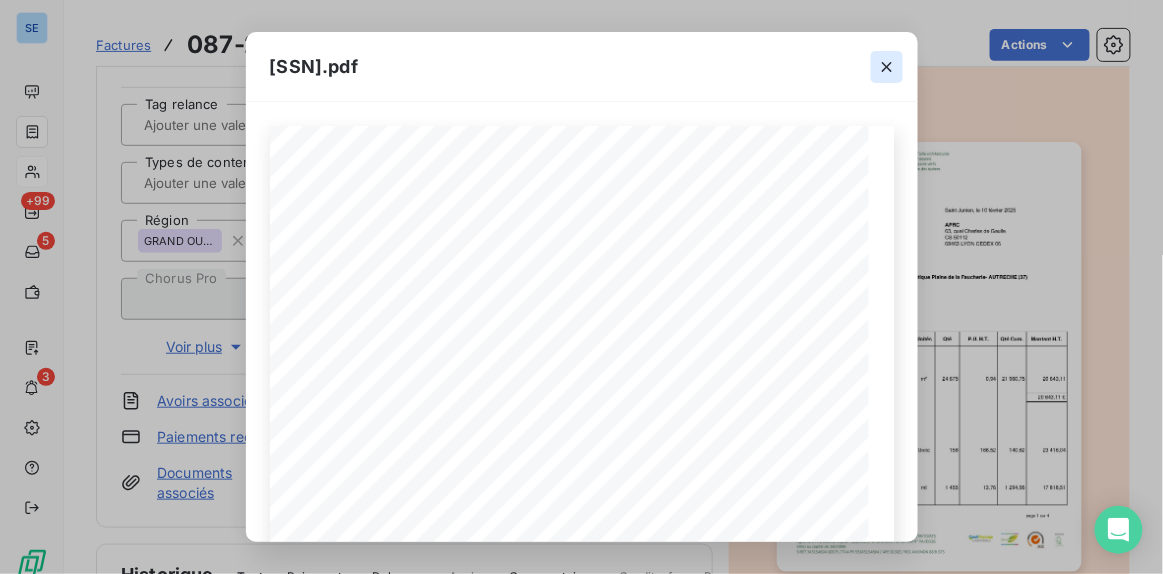 click 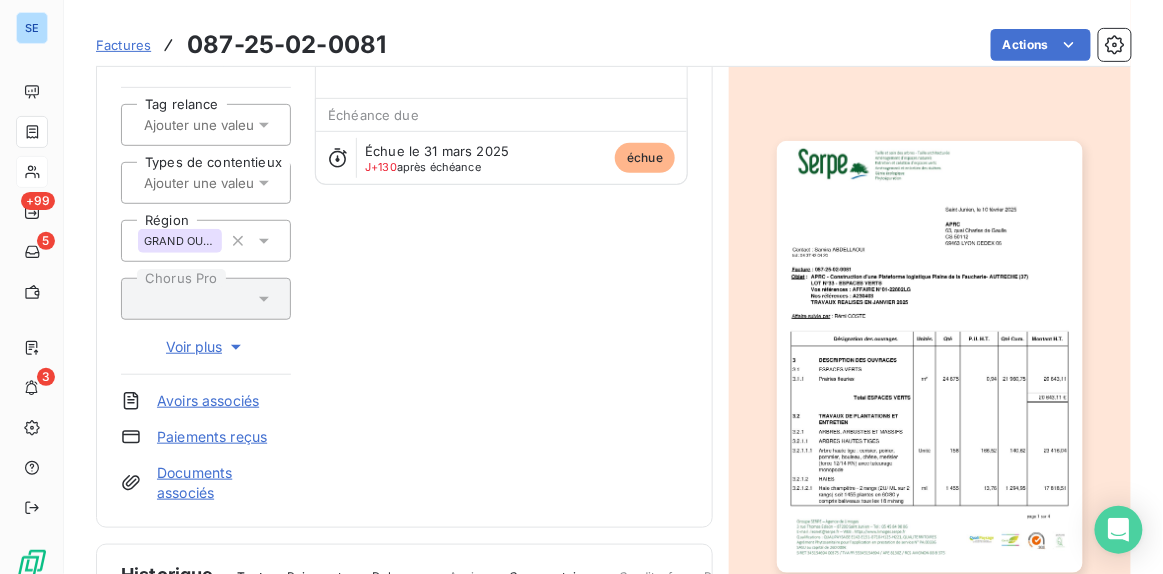 click at bounding box center (929, 356) 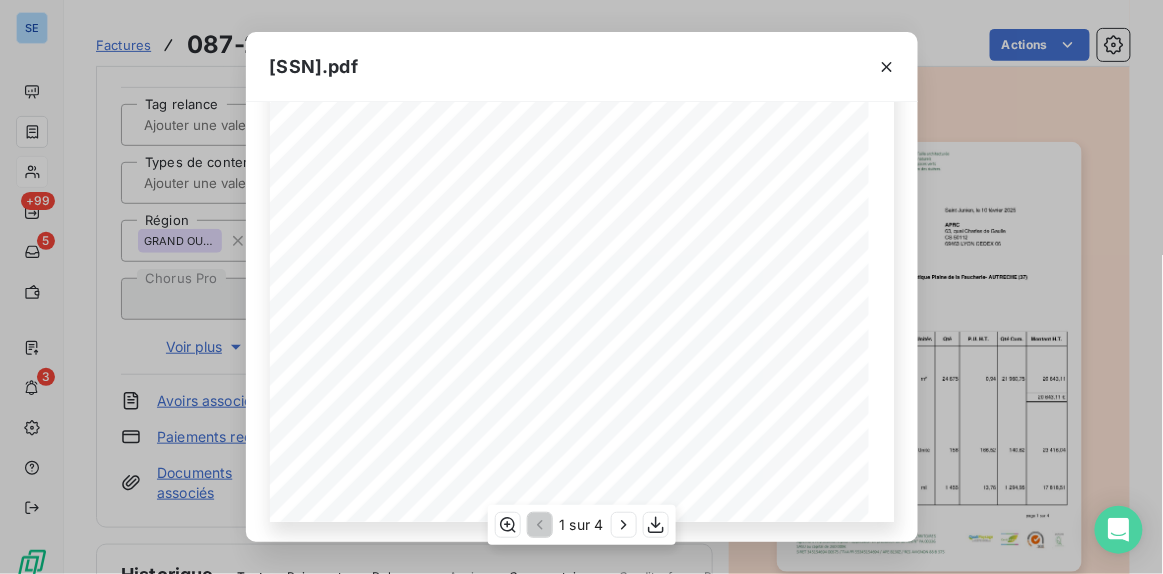 scroll, scrollTop: 455, scrollLeft: 0, axis: vertical 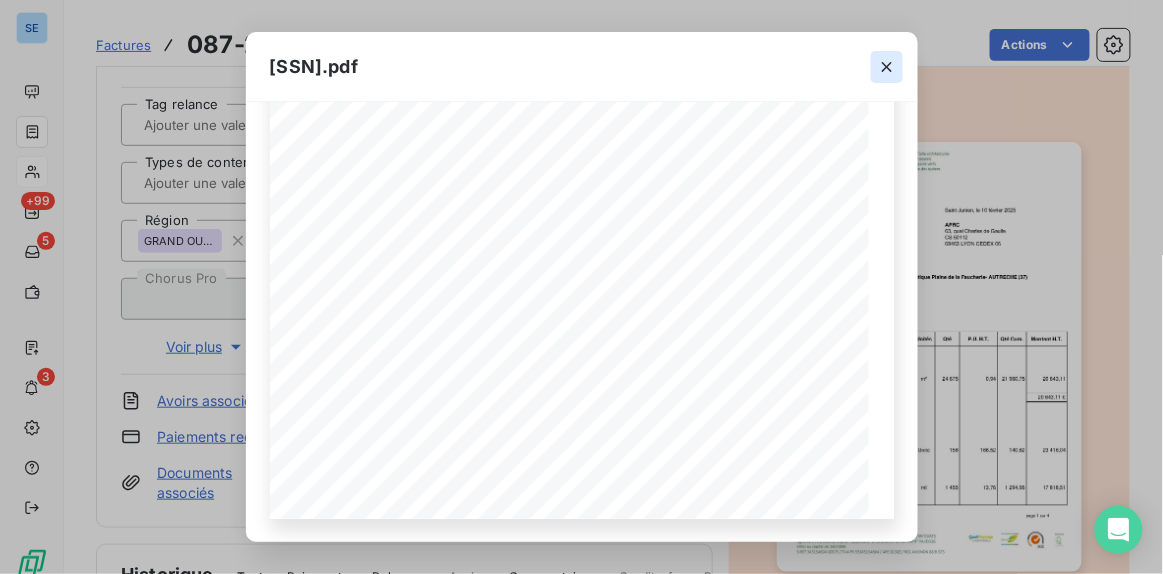 click 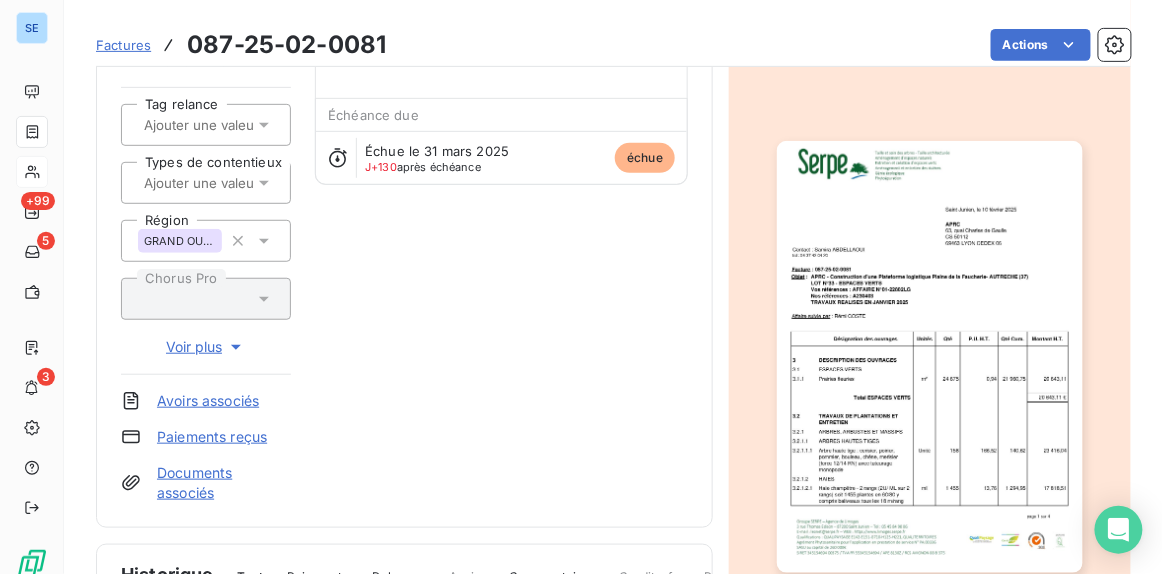 click at bounding box center [929, 356] 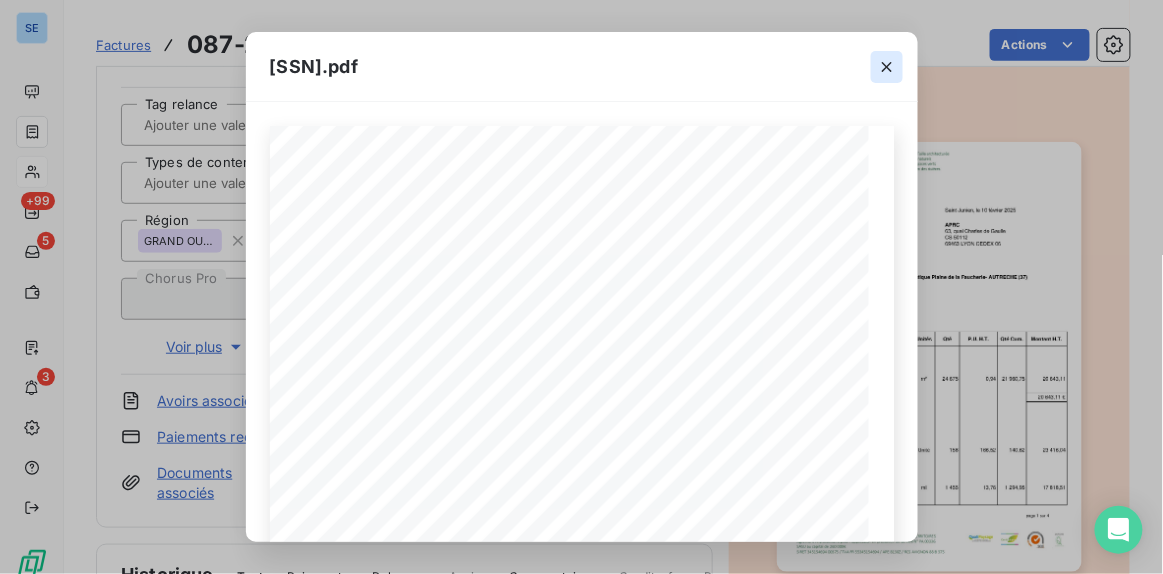 click 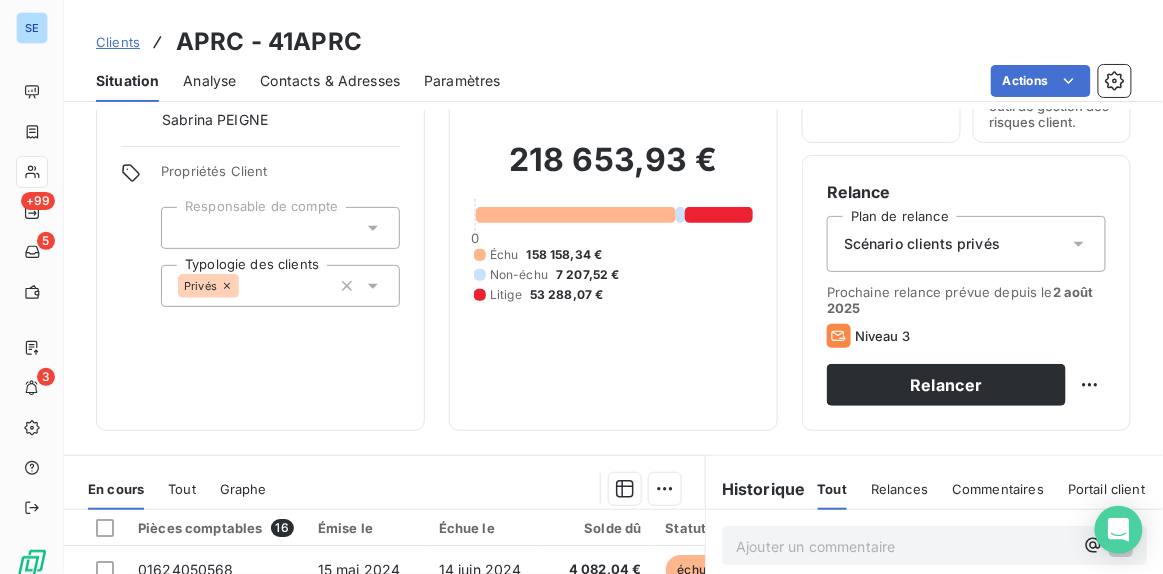 scroll, scrollTop: 363, scrollLeft: 0, axis: vertical 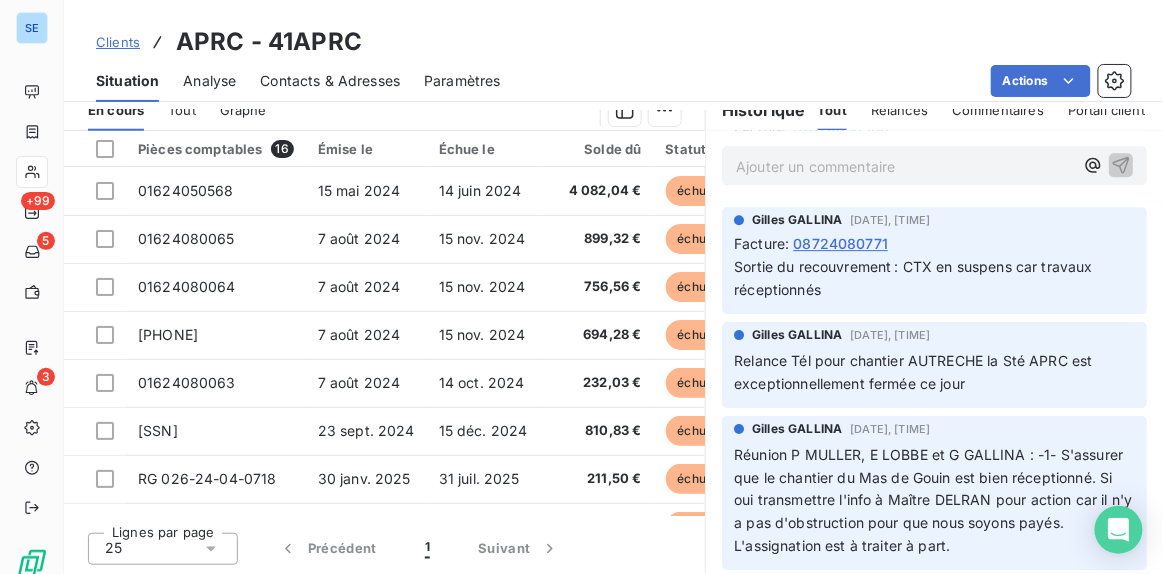drag, startPoint x: 697, startPoint y: 216, endPoint x: 726, endPoint y: 214, distance: 29.068884 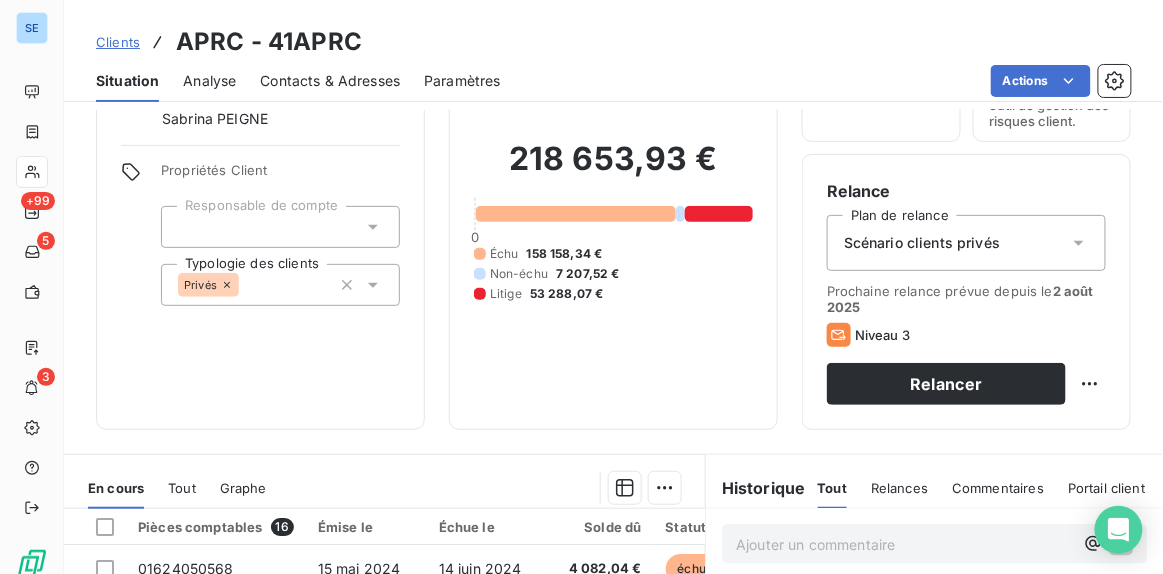 scroll, scrollTop: 454, scrollLeft: 0, axis: vertical 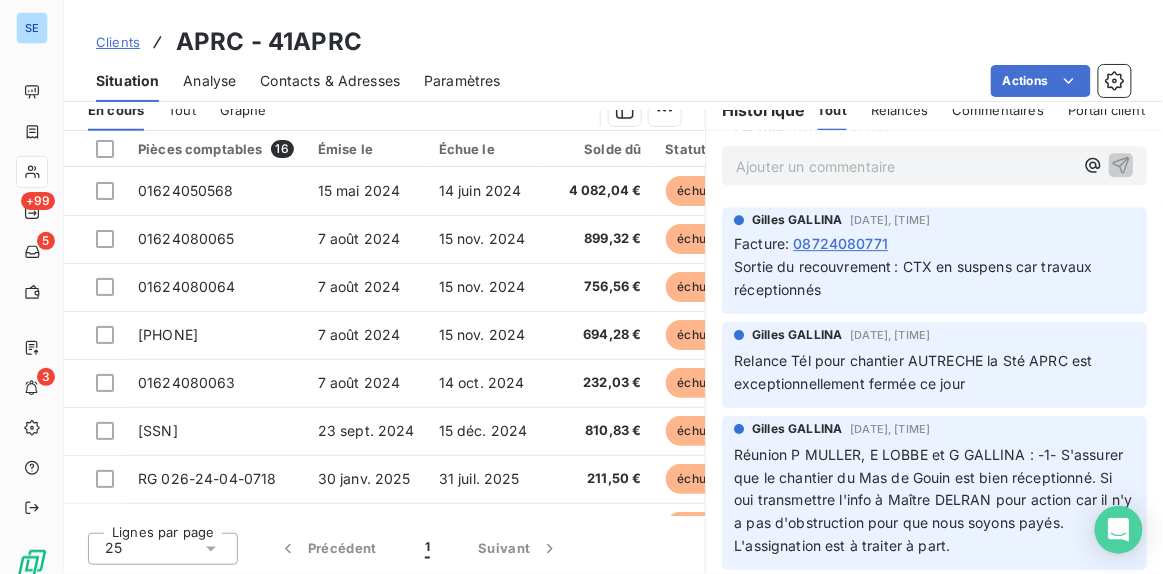 click on "Solde dû" at bounding box center [599, 149] 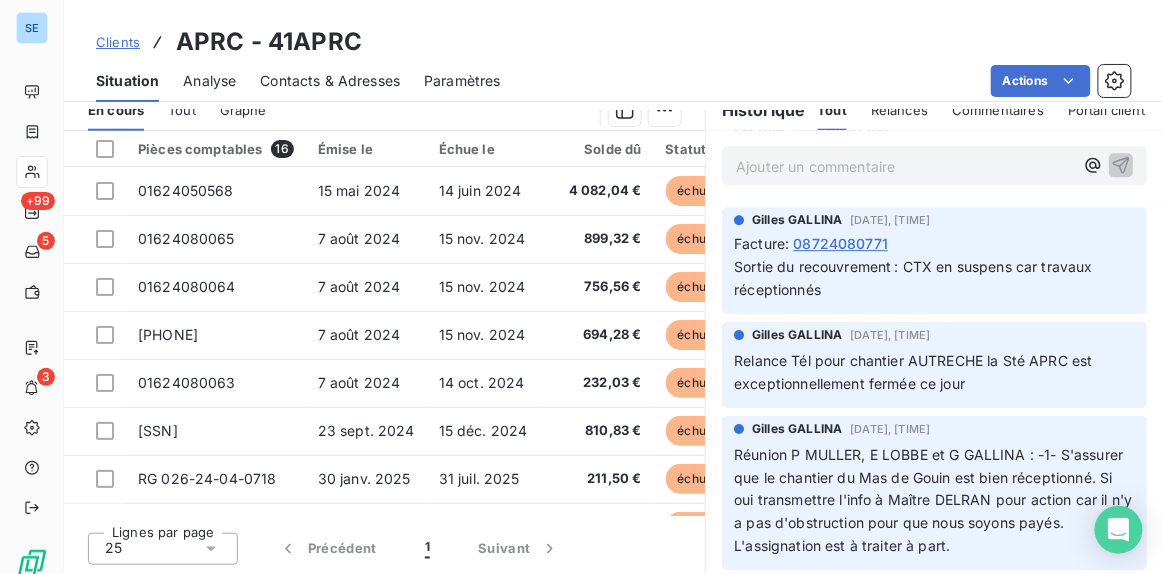 click on "Solde dû" at bounding box center (599, 149) 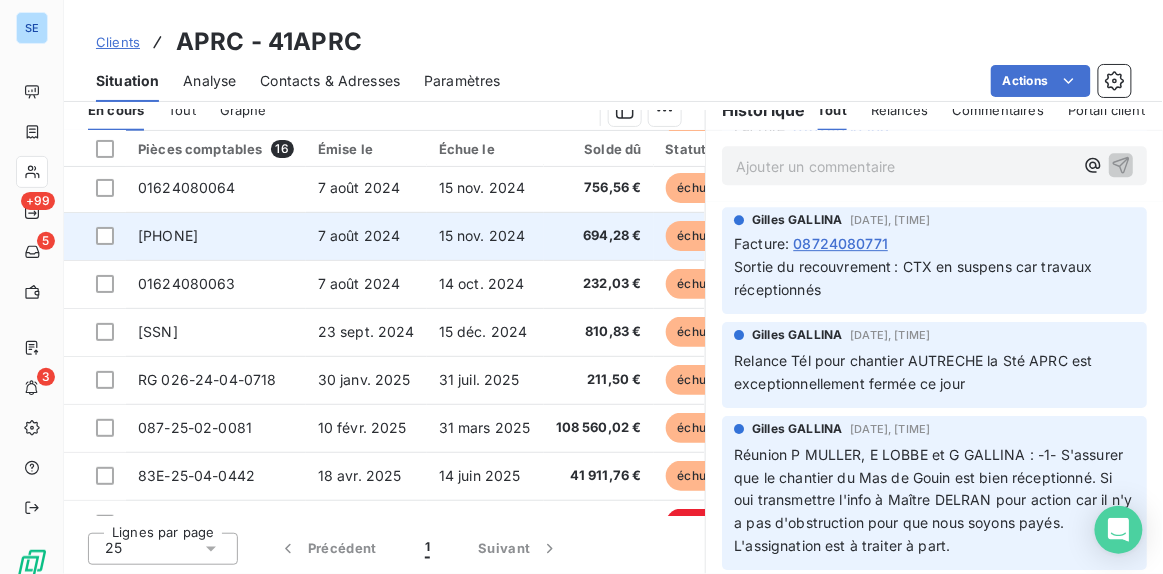 scroll, scrollTop: 0, scrollLeft: 0, axis: both 